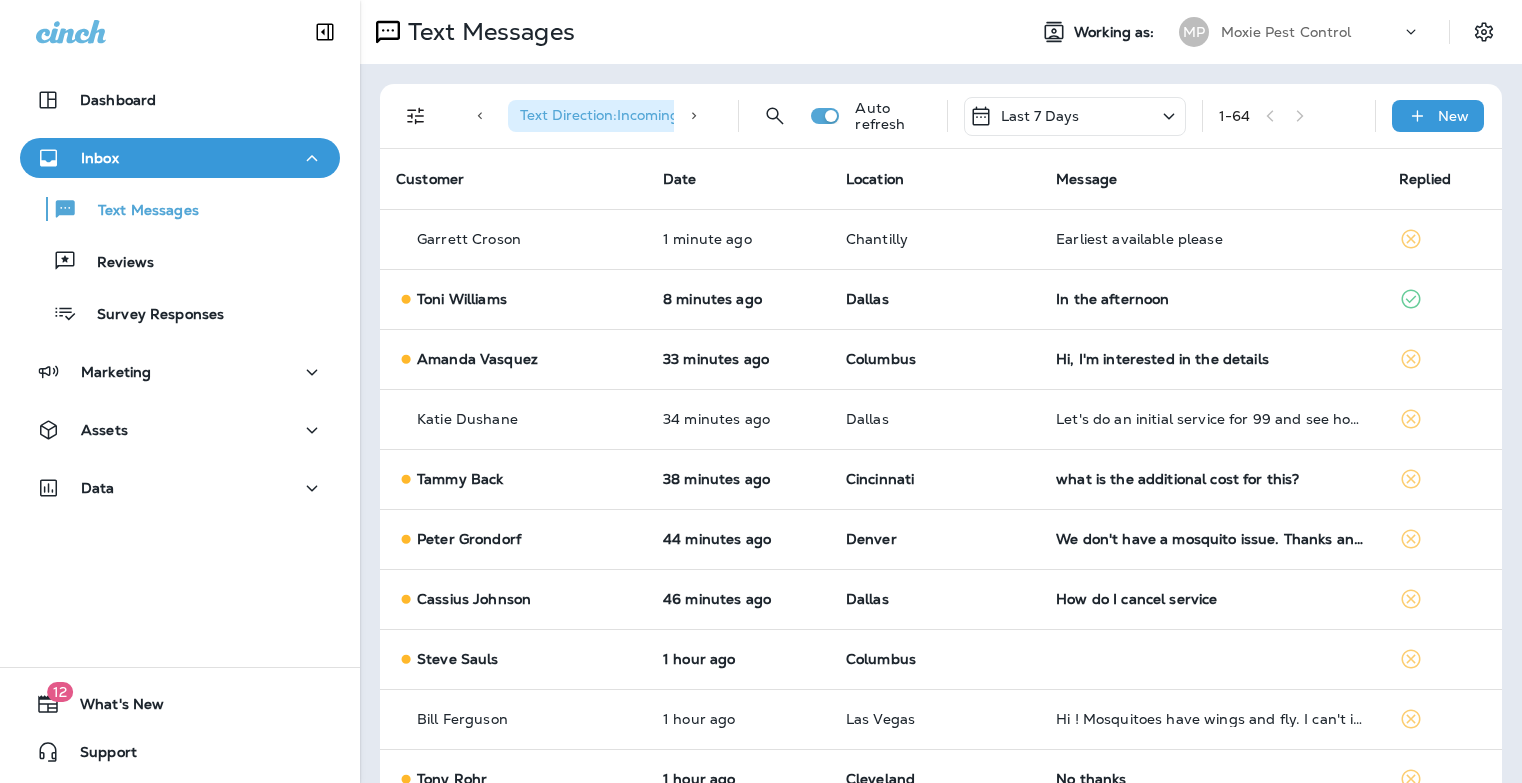 scroll, scrollTop: 0, scrollLeft: 0, axis: both 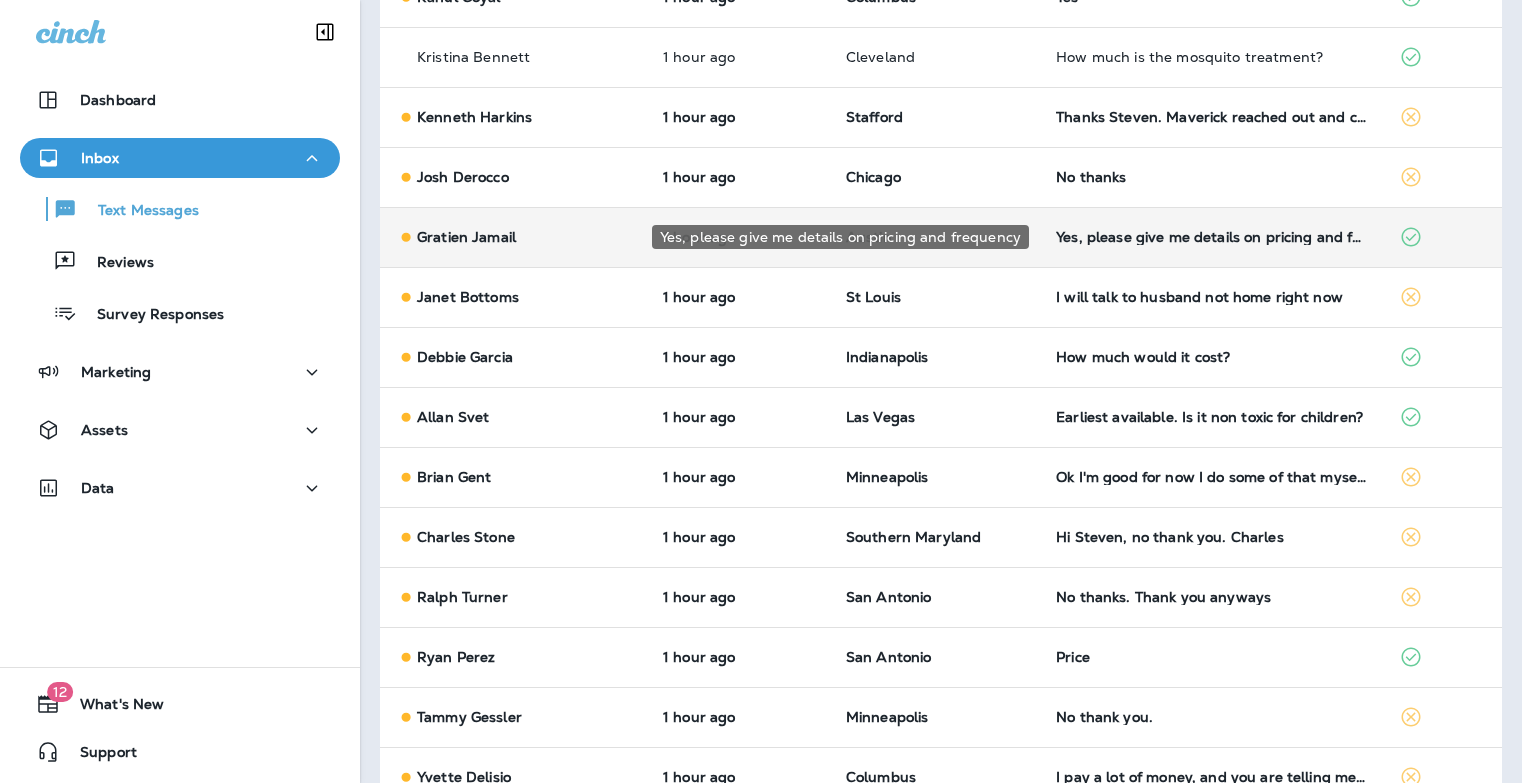 click on "Yes, please give me details on pricing and frequency" at bounding box center (1211, 237) 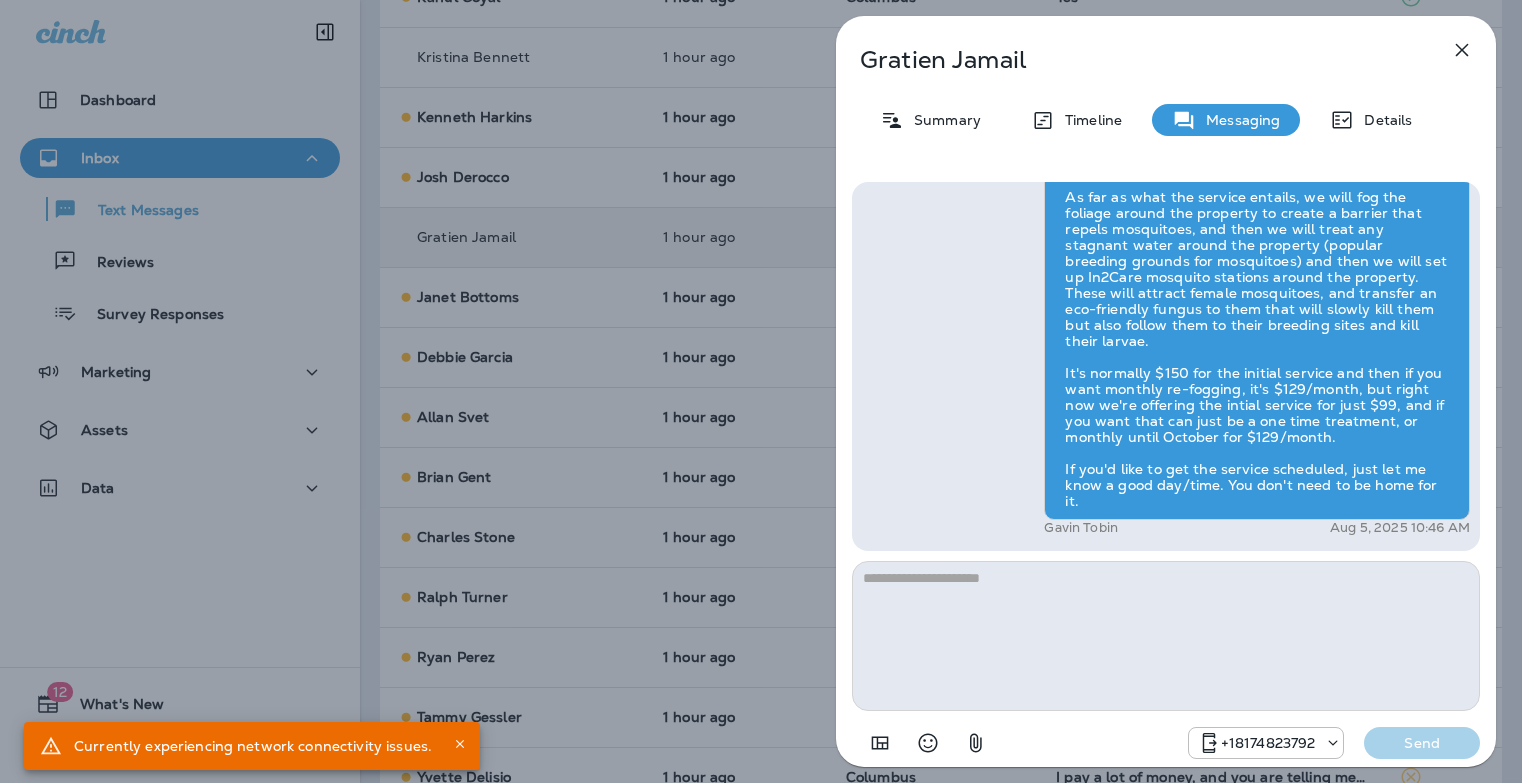 click on "Gratien   Jamail Summary   Timeline   Messaging   Details   Hi Gratien , this is Steven with Moxie Pest Control. We know Summer brings out the mosquitoes—and with the Summer season here, I’d love to get you on our schedule to come help take care of that. Just reply here if you're interested, and I'll let you know the details!
Reply STOP to optout +18174823792 Aug 5, 2025 10:27 AM Yes, please give me details on pricing and frequency +1 (512) 577-5057 Aug 5, 2025 10:45 AM Gavin Tobin Aug 5, 2025 10:46 AM +18174823792 Send" at bounding box center [761, 391] 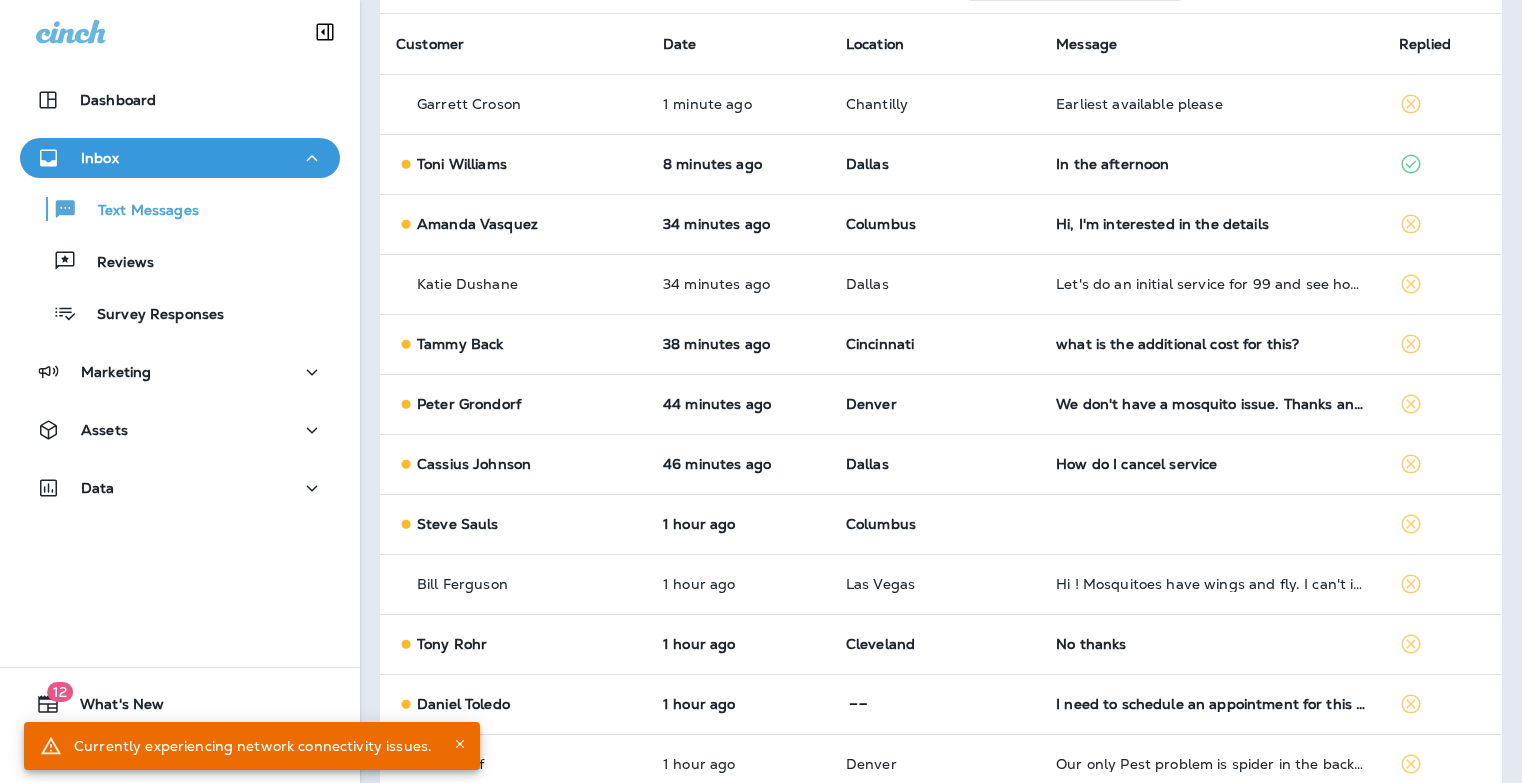 scroll, scrollTop: 0, scrollLeft: 0, axis: both 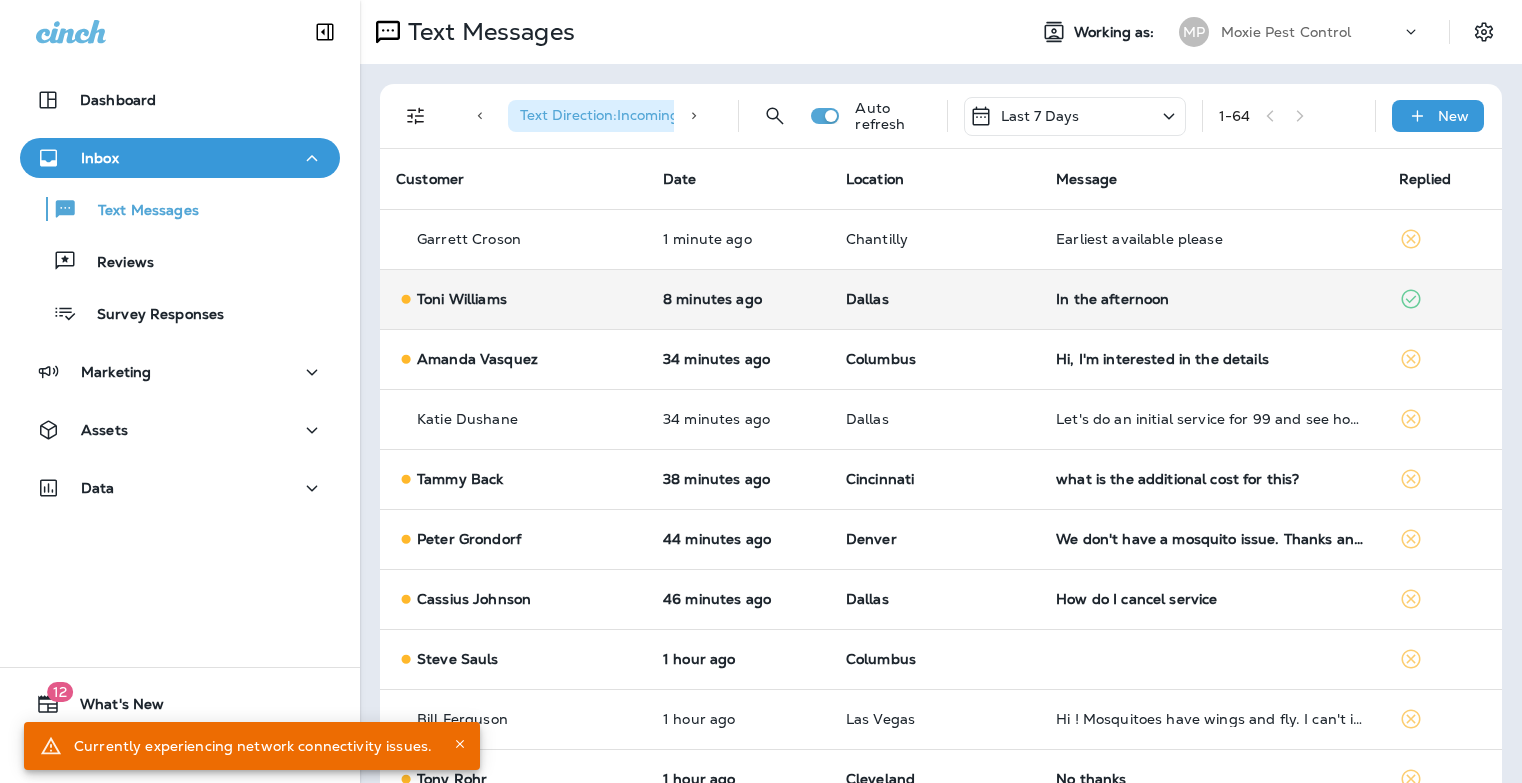 click on "In the afternoon" at bounding box center (1211, 299) 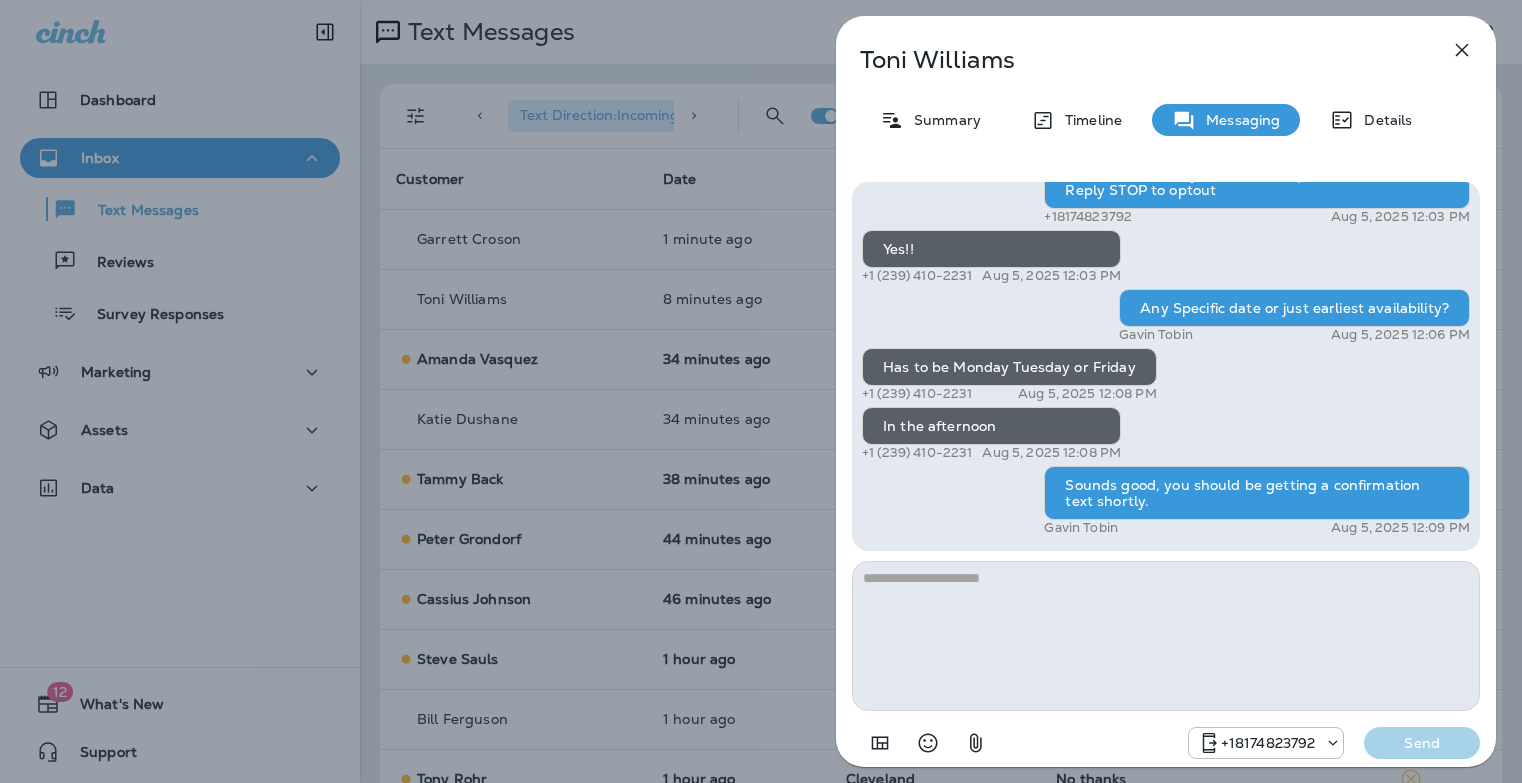 click on "Toni   Williams Summary   Timeline   Messaging   Details   Spring is just around the corner—time to get those sprinklers ready for action! Schedule your free sprinkler checkup with Moxie Lawn Care today to set your lawn up for a vibrant summer! Call 817-383-0897 for your free inspection!
Reply STOP to optout +18174823792 Feb 6, 2025 1:21 PM We’re excited to offer the first 50 sign-ups their first service for only $19! Our experienced team is committed to helping you maintain a beautiful, weed-free lawn. We specialize in nourishing treatments that promote strong growth.
Contact us at today to claim your spot!
Reply STOP to optout +18174823792 Mar 4, 2025 8:20 AM Get your lawn summer-ready with Moxie Lawn Care! Call 817-241-2685 to book your first service and enjoy a healthy green yard—plus a free mosquito treatment on us for signing up.
Reply STOP to optout +18174823792 Apr 24, 2025 10:23 AM   +18174823792 Aug 5, 2025 12:03 PM Yes!! +1 (239) 410-2231 Aug 5, 2025 12:03 PM Gavin Tobin Aug 5, 2025 12:06 PM" at bounding box center (761, 391) 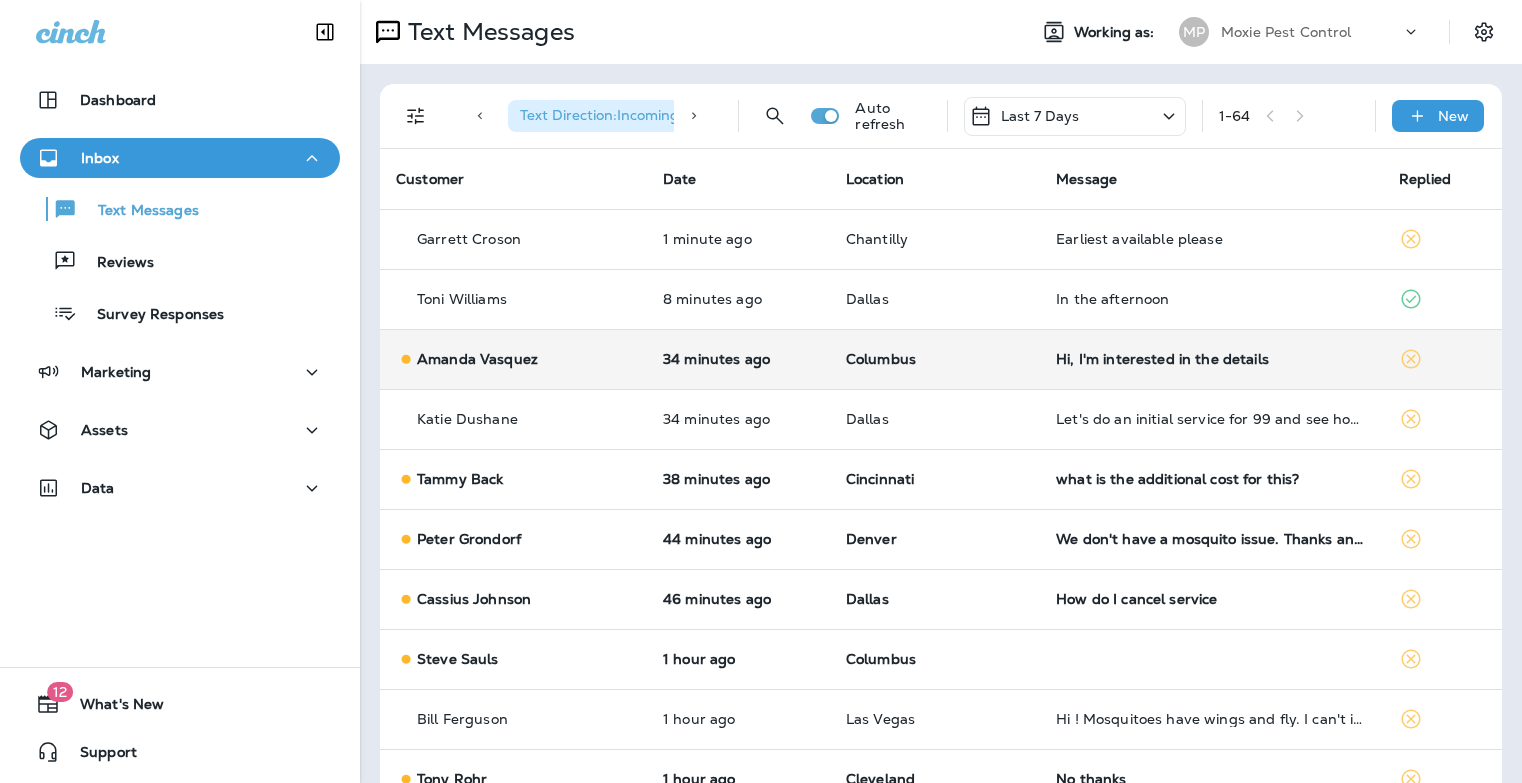 click on "Hi, I'm interested in the details" at bounding box center (1211, 359) 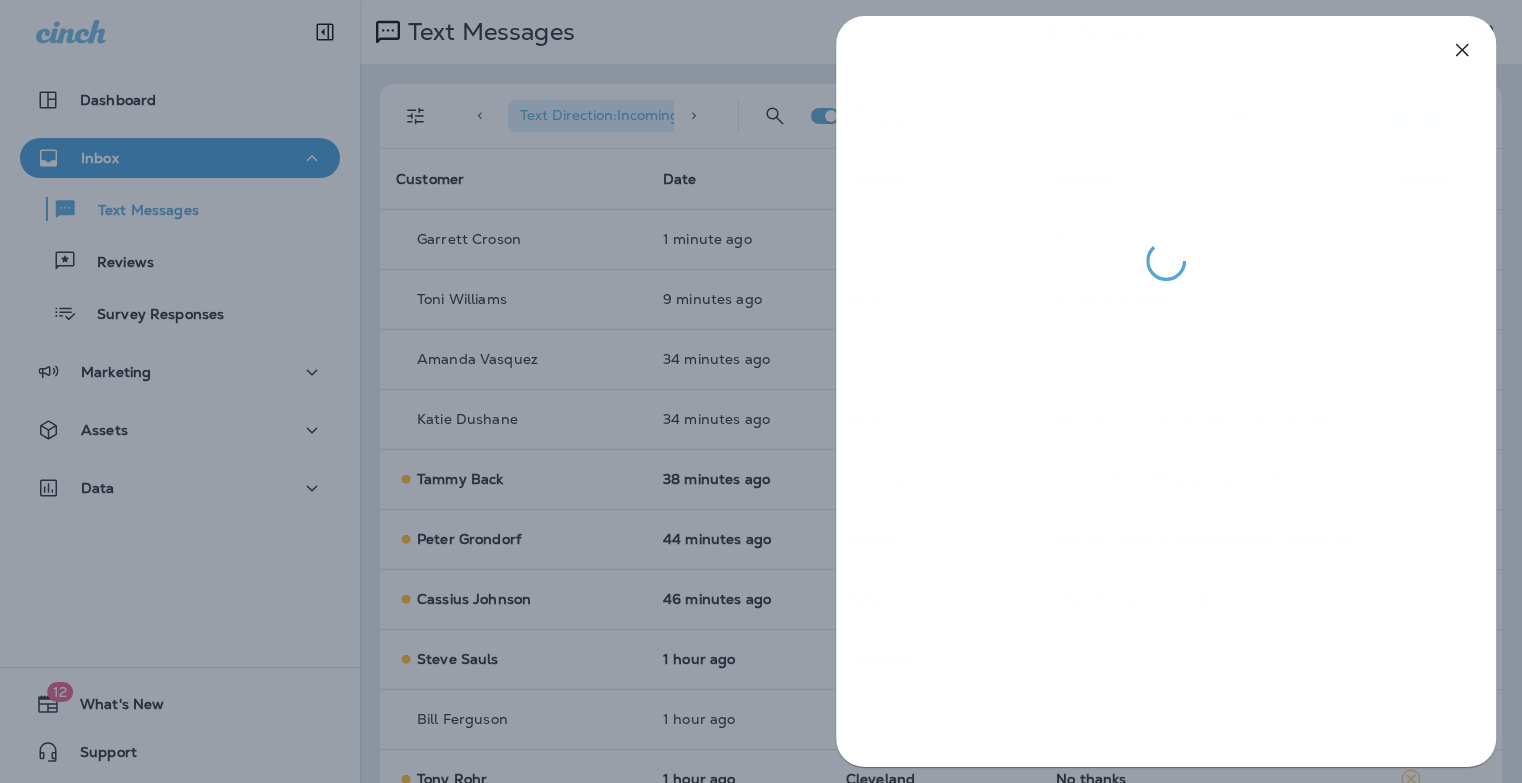click at bounding box center [761, 391] 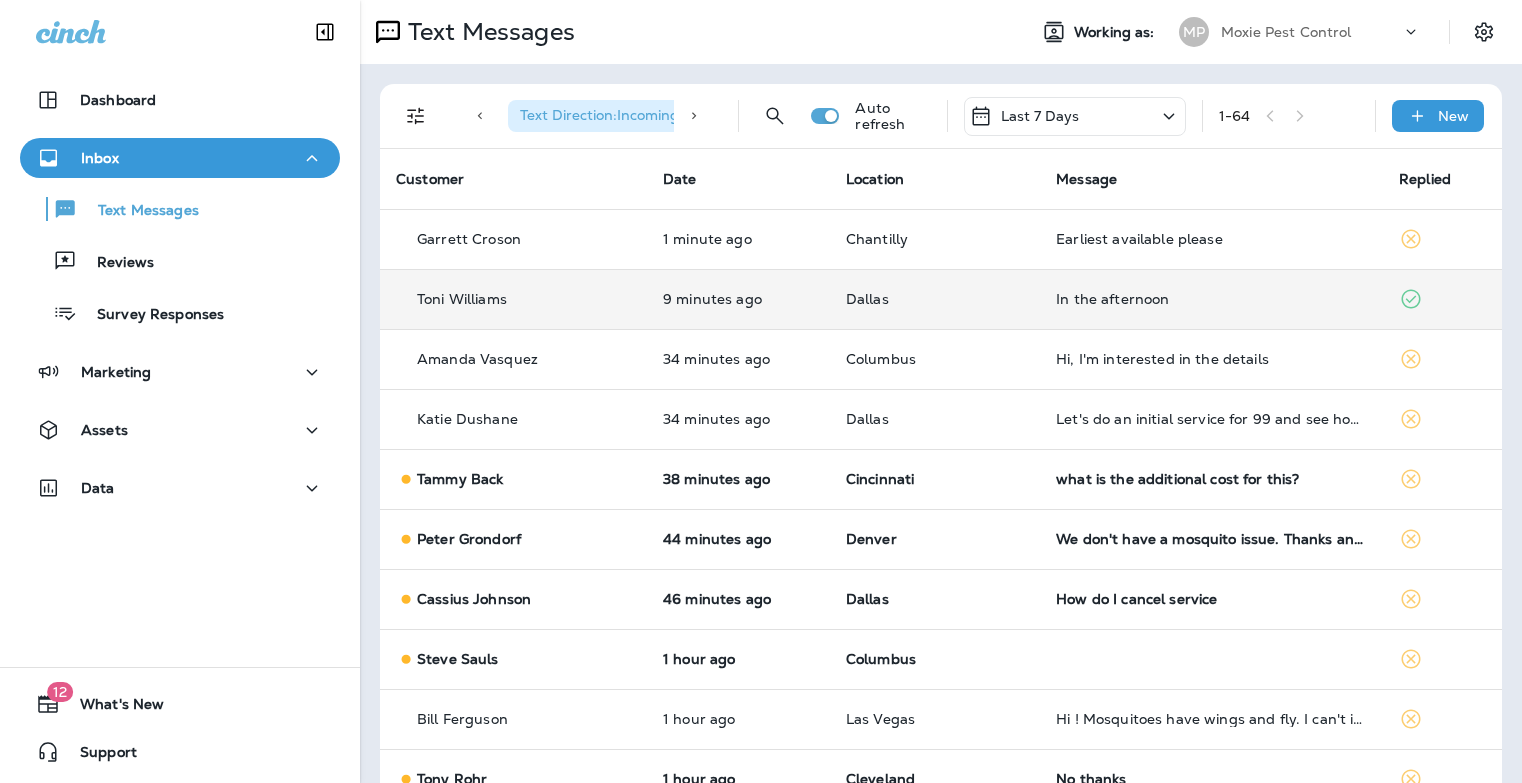 click on "In the afternoon" at bounding box center (1211, 299) 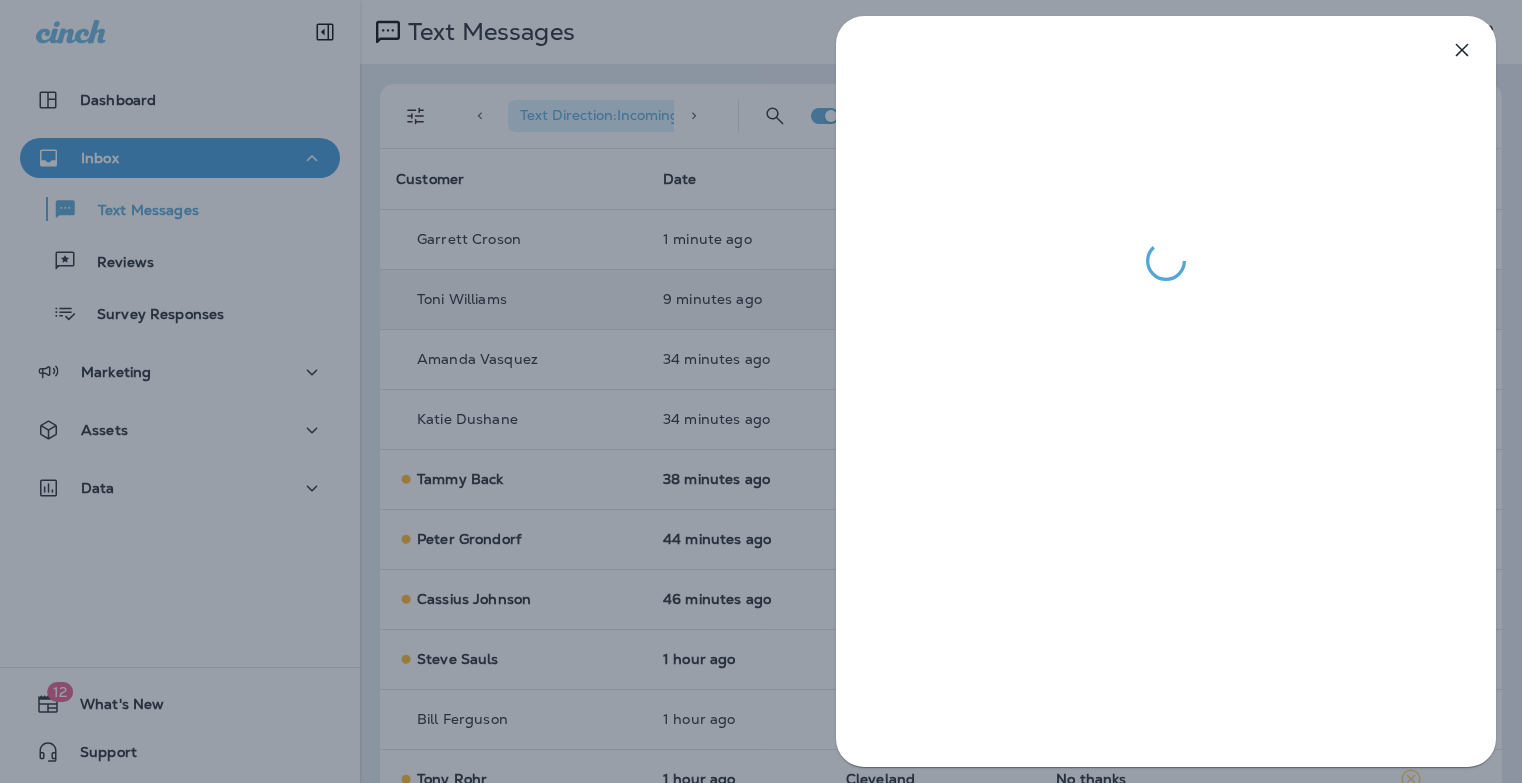 click 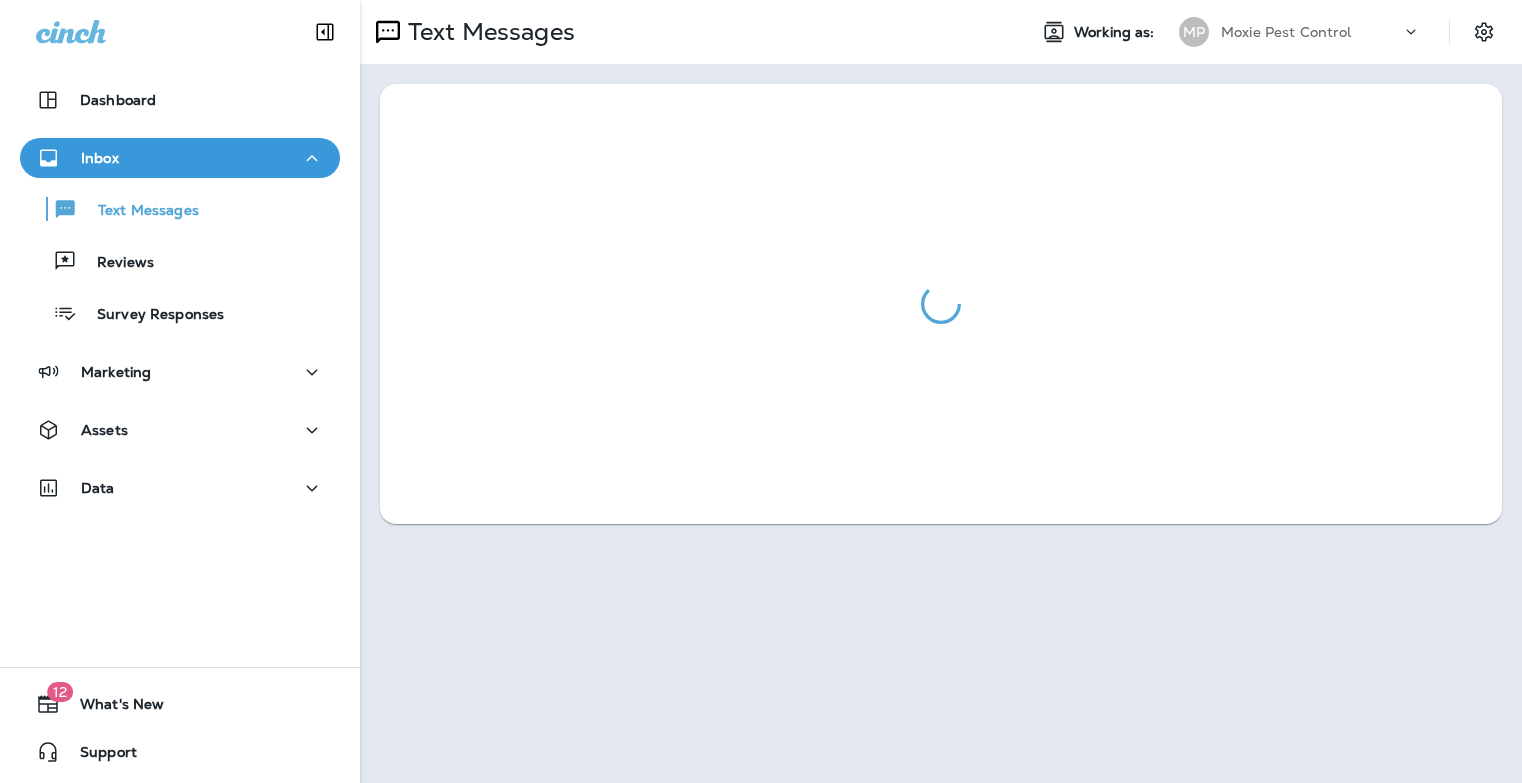 scroll, scrollTop: 0, scrollLeft: 0, axis: both 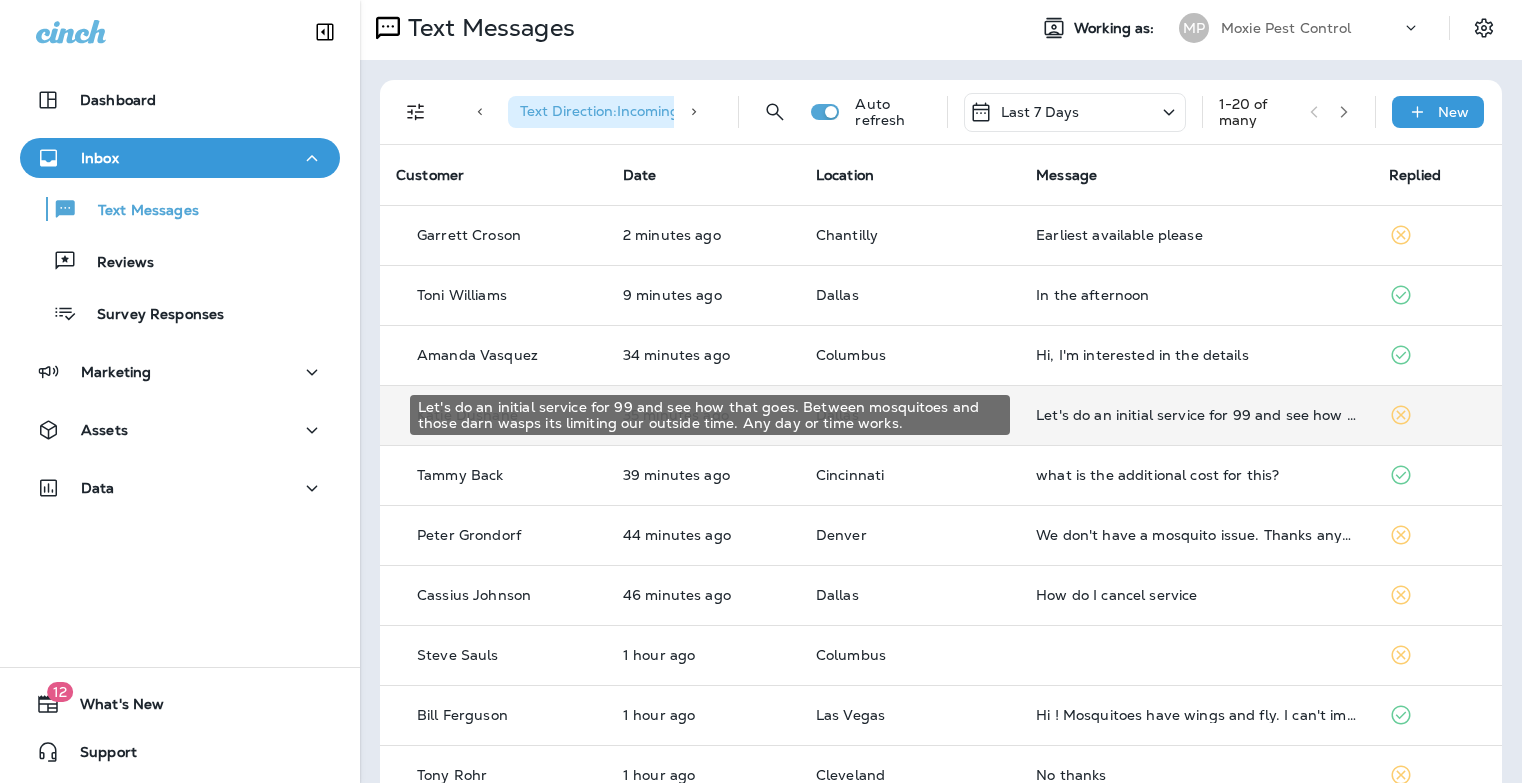 click on "Let's do an initial service for 99 and see how that goes. Between mosquitoes and those darn wasps its limiting  our outside time. Any day or time works." at bounding box center [1196, 415] 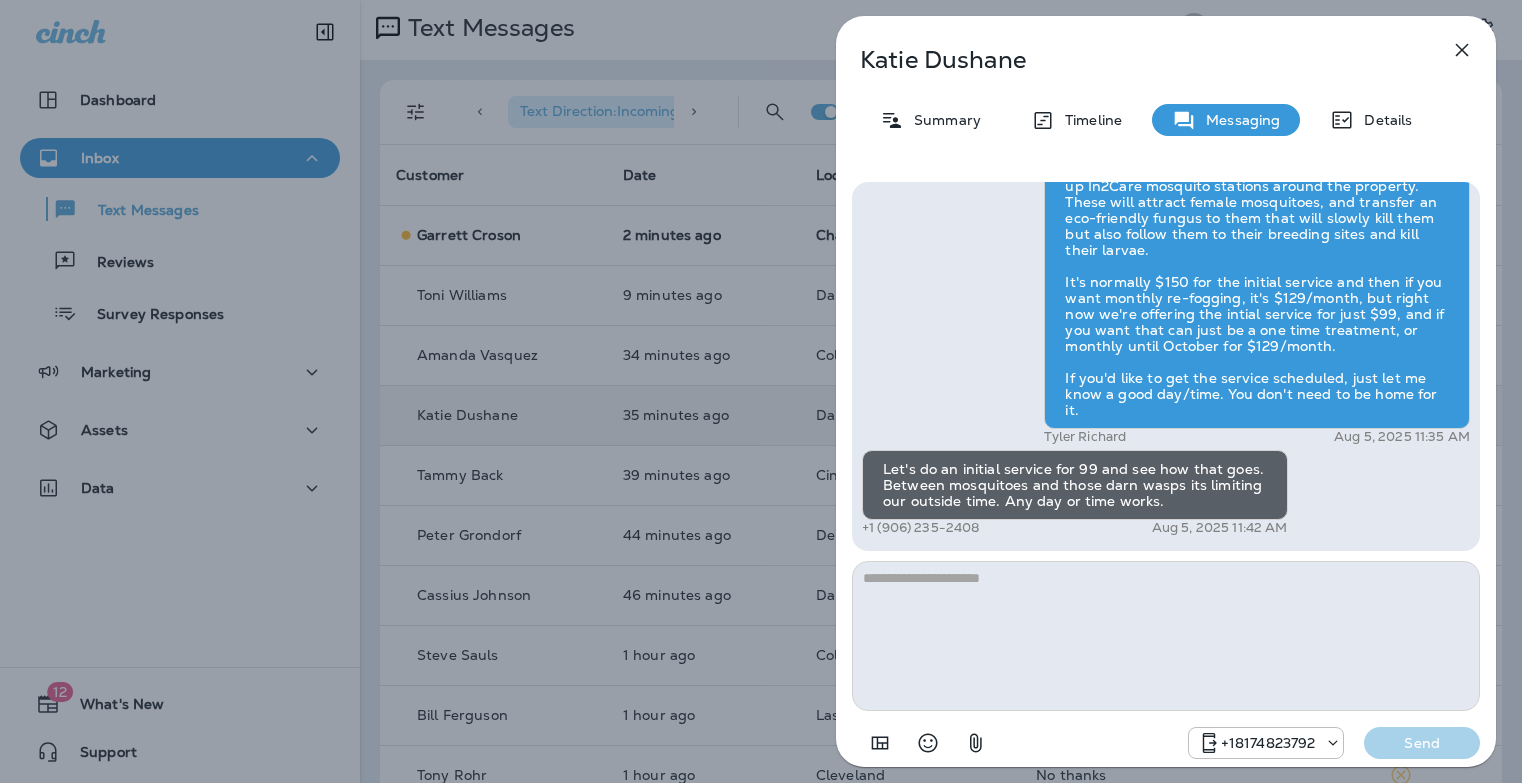 click at bounding box center [1166, 636] 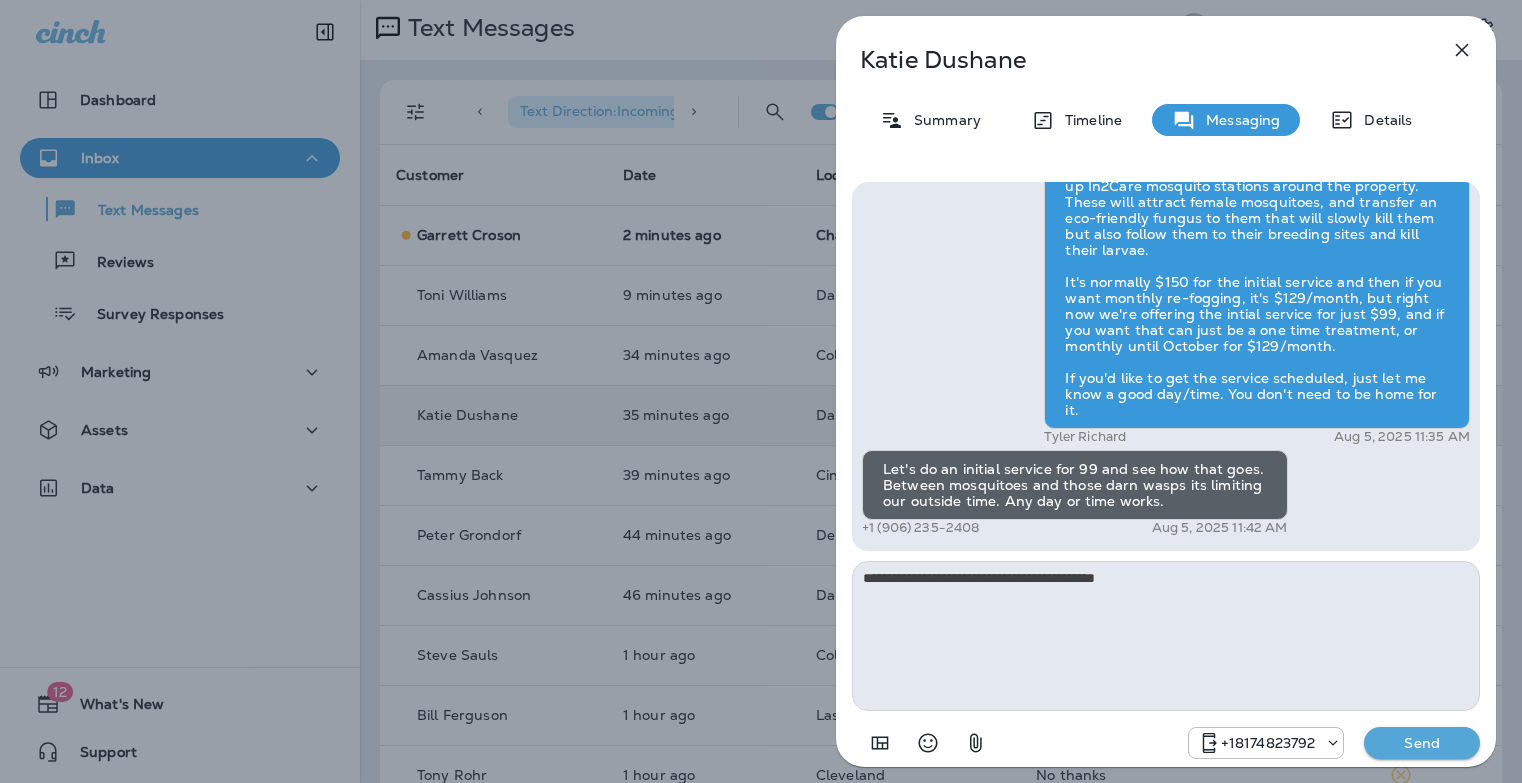 type on "**********" 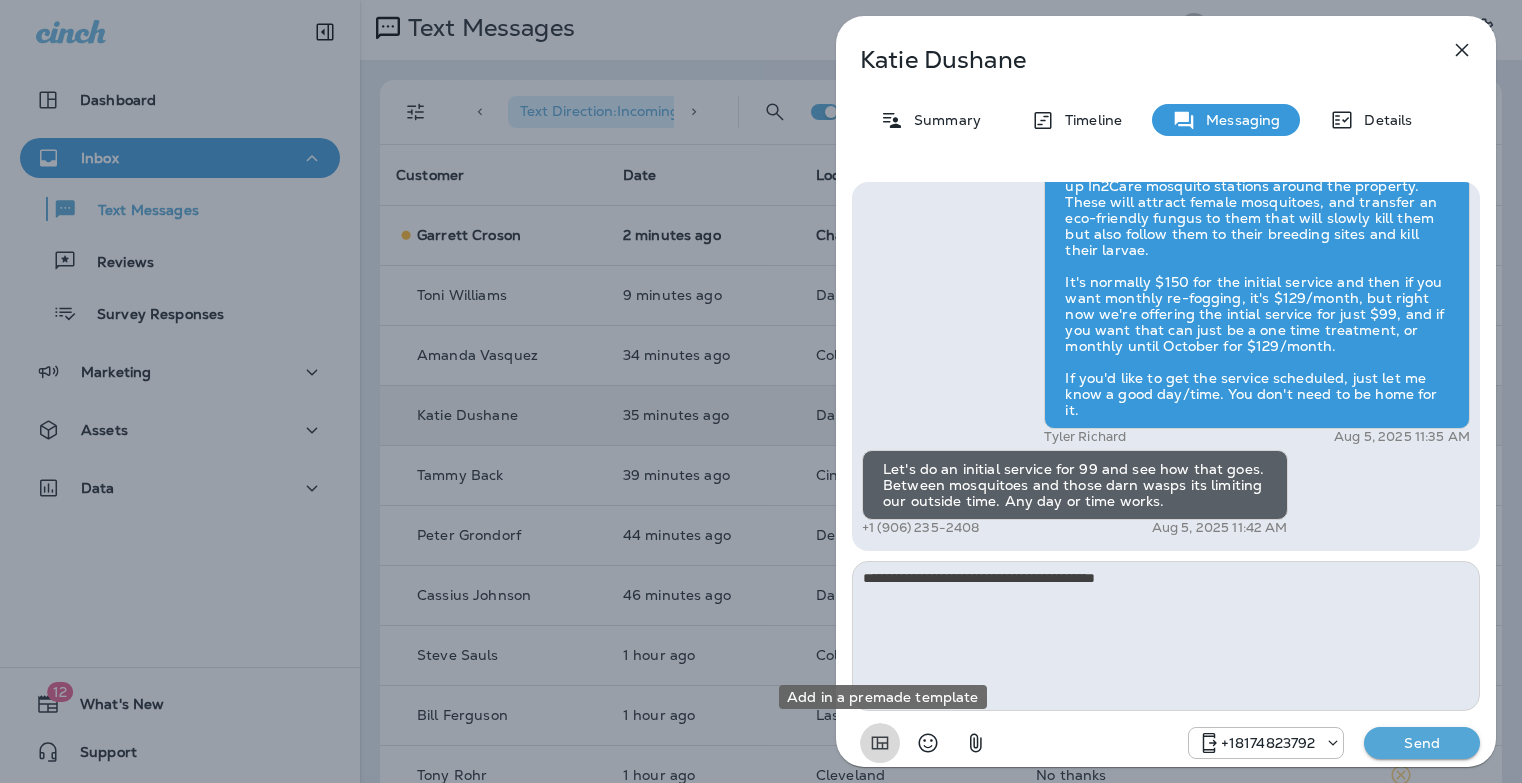 type 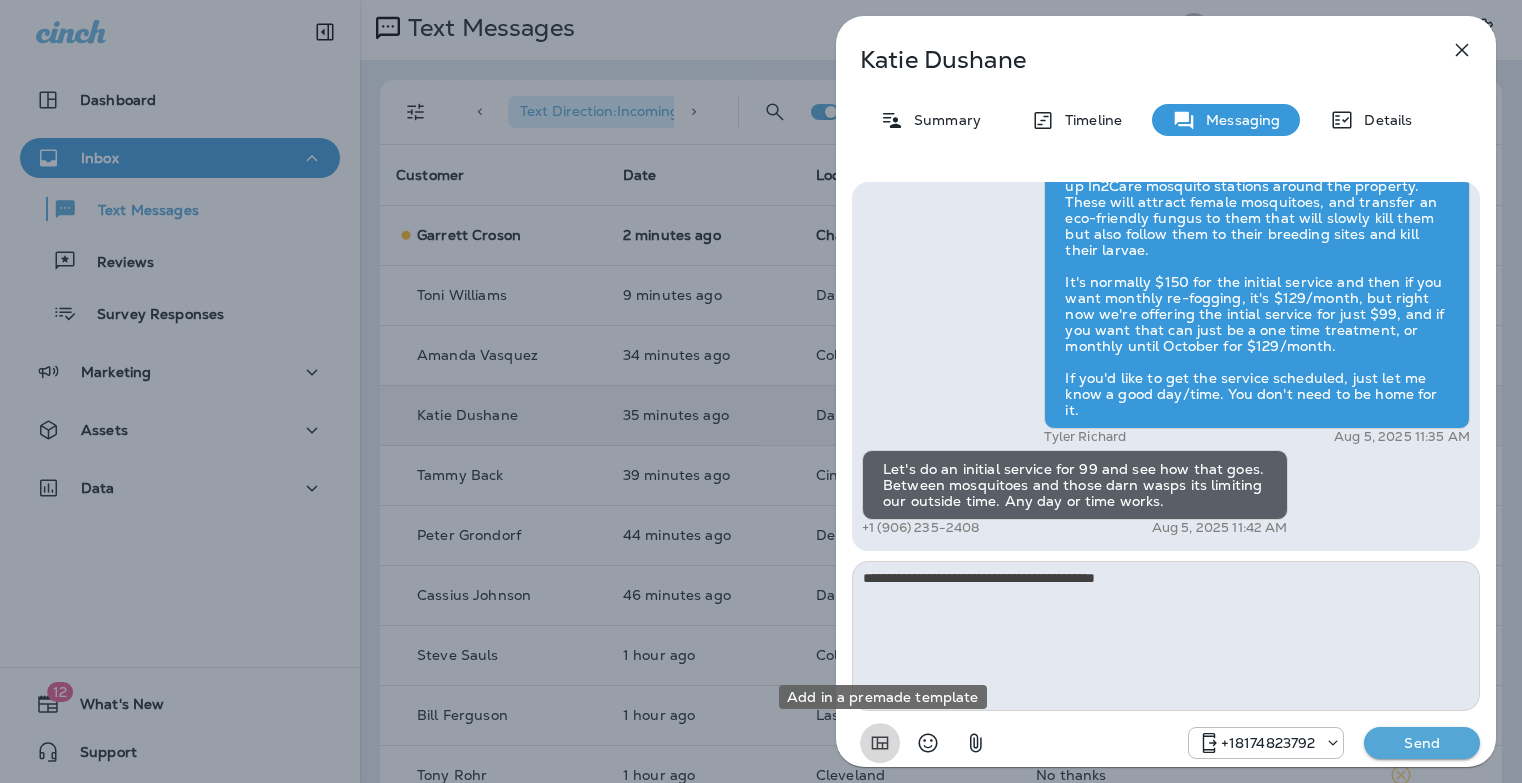 type 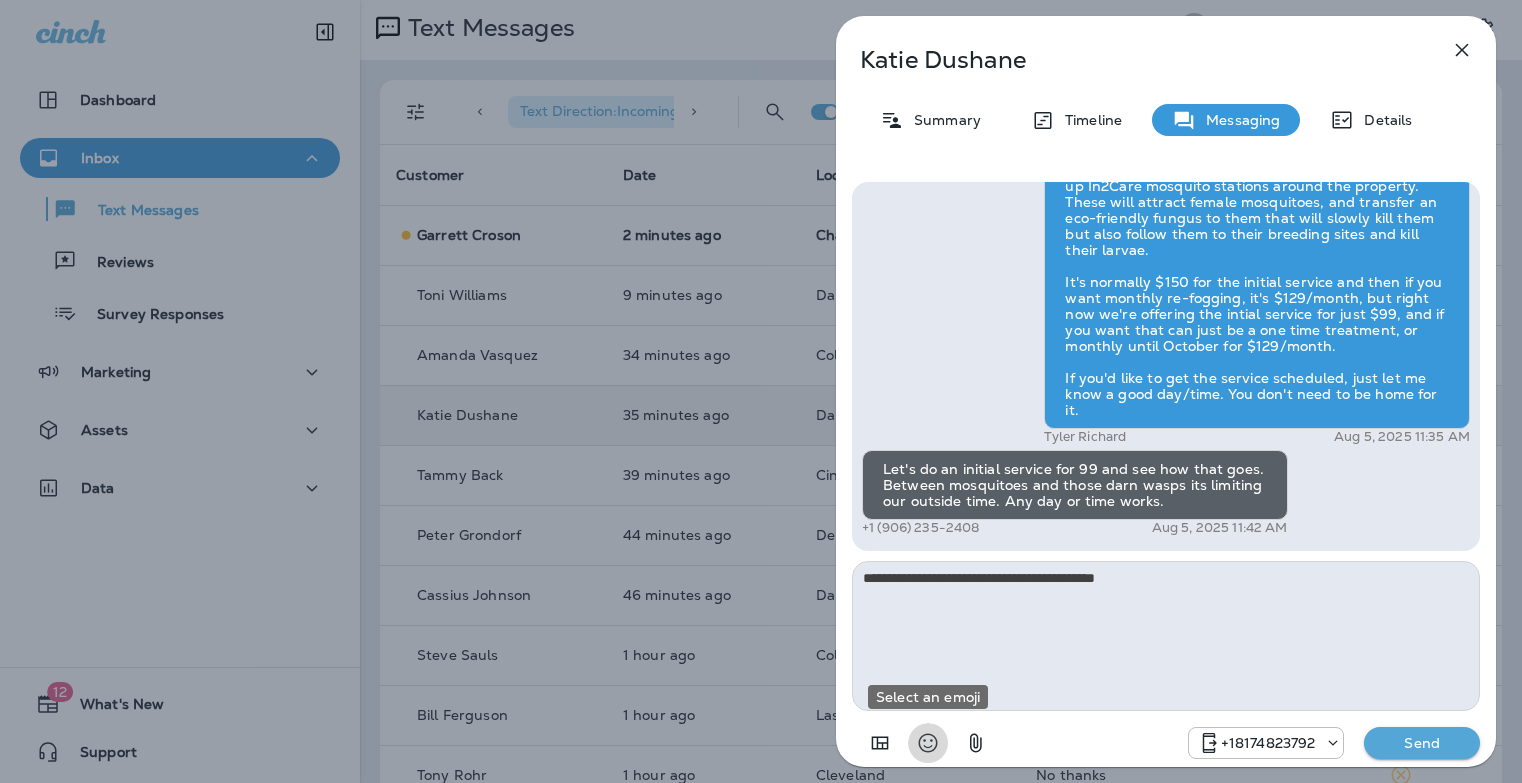 type 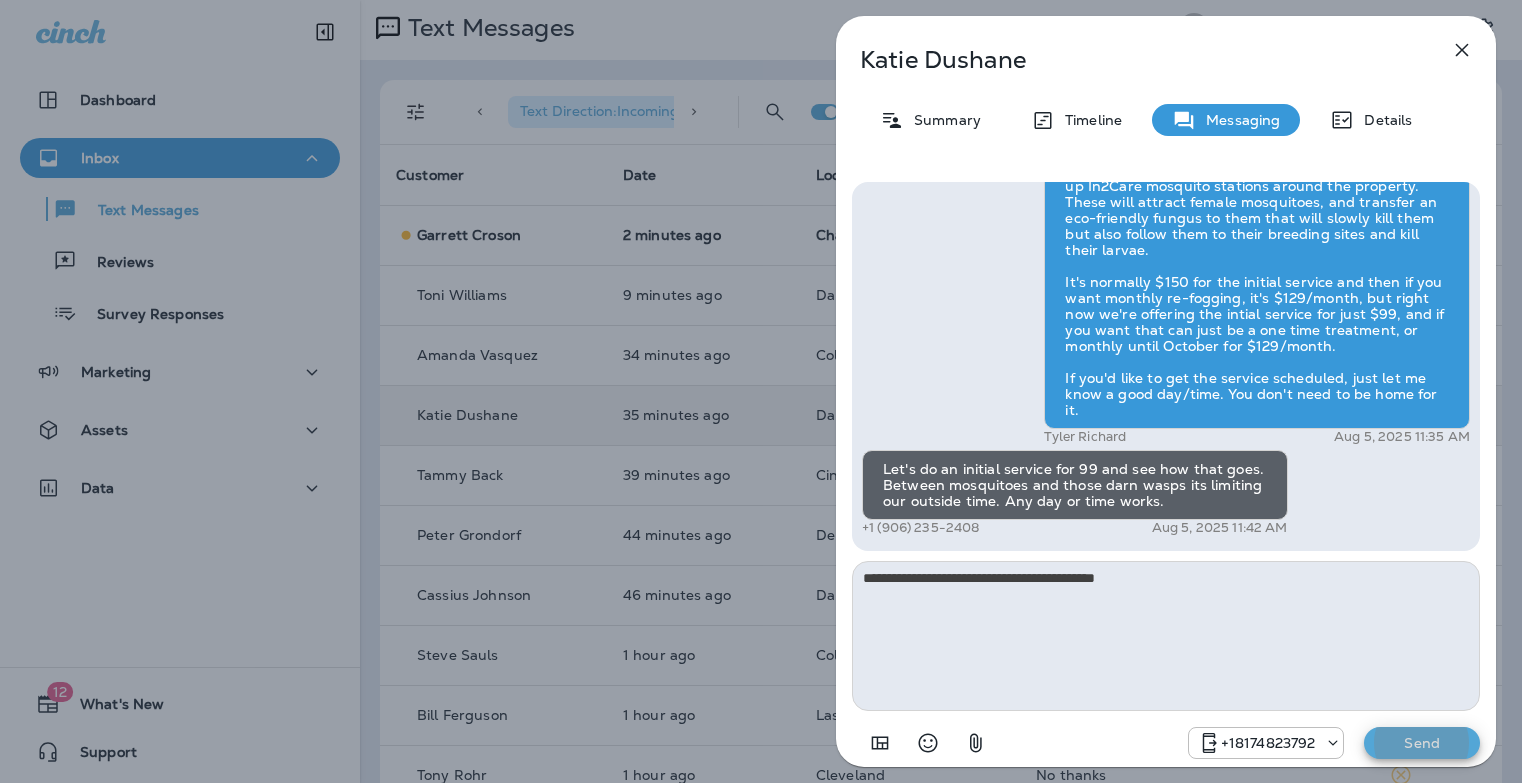 click on "Send" at bounding box center (1422, 743) 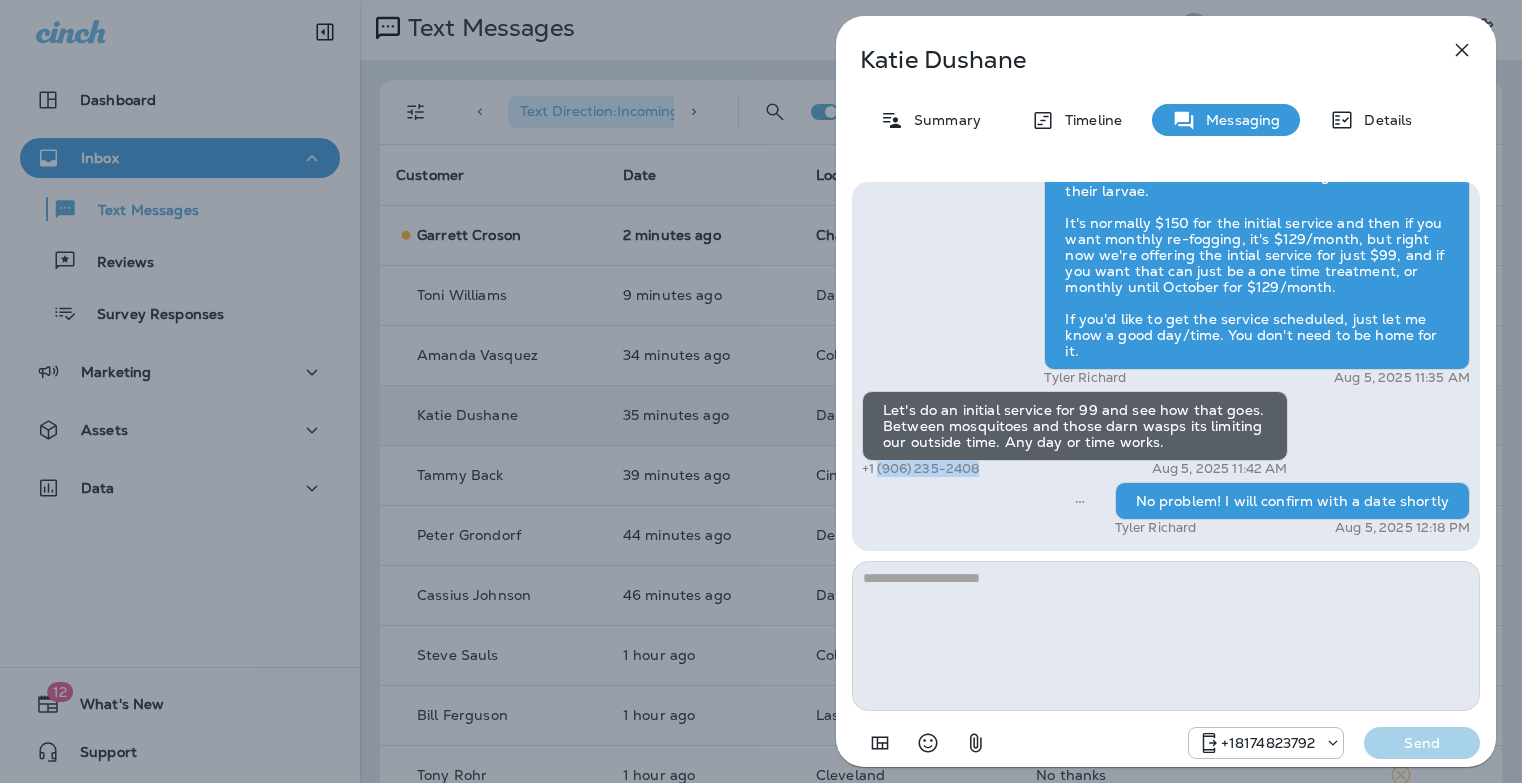 drag, startPoint x: 982, startPoint y: 467, endPoint x: 878, endPoint y: 473, distance: 104.172935 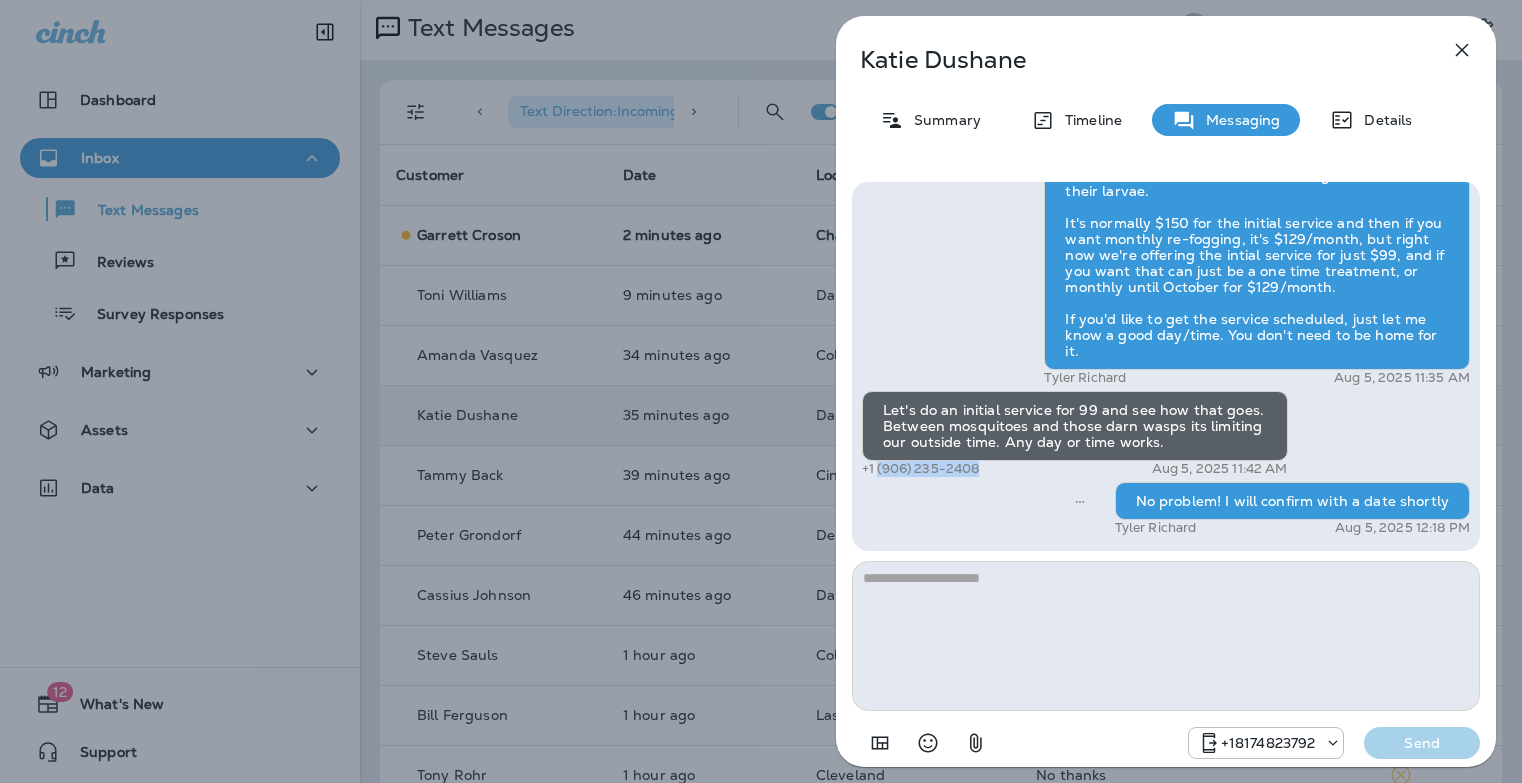 copy on "([PHONE])" 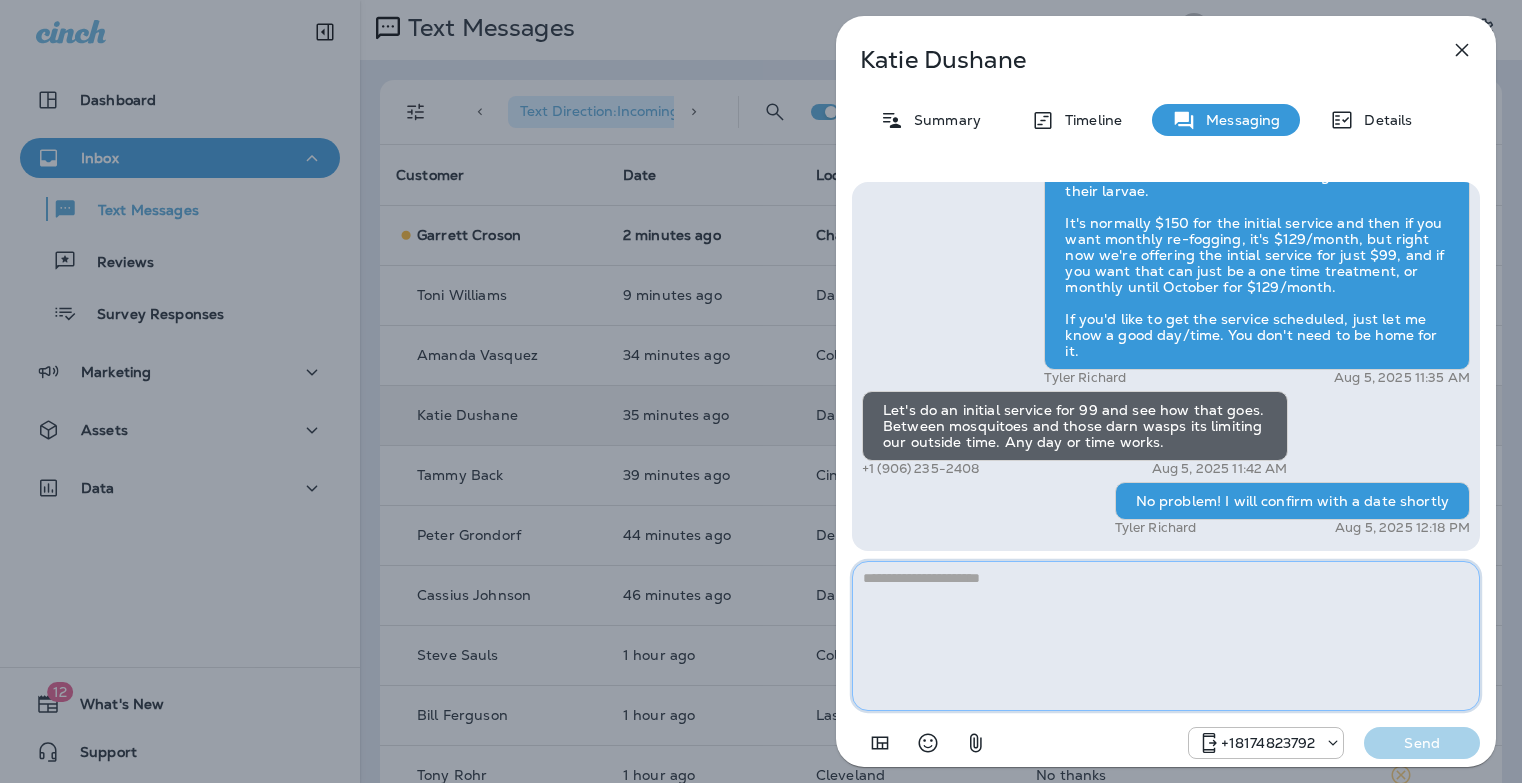 click at bounding box center [1166, 636] 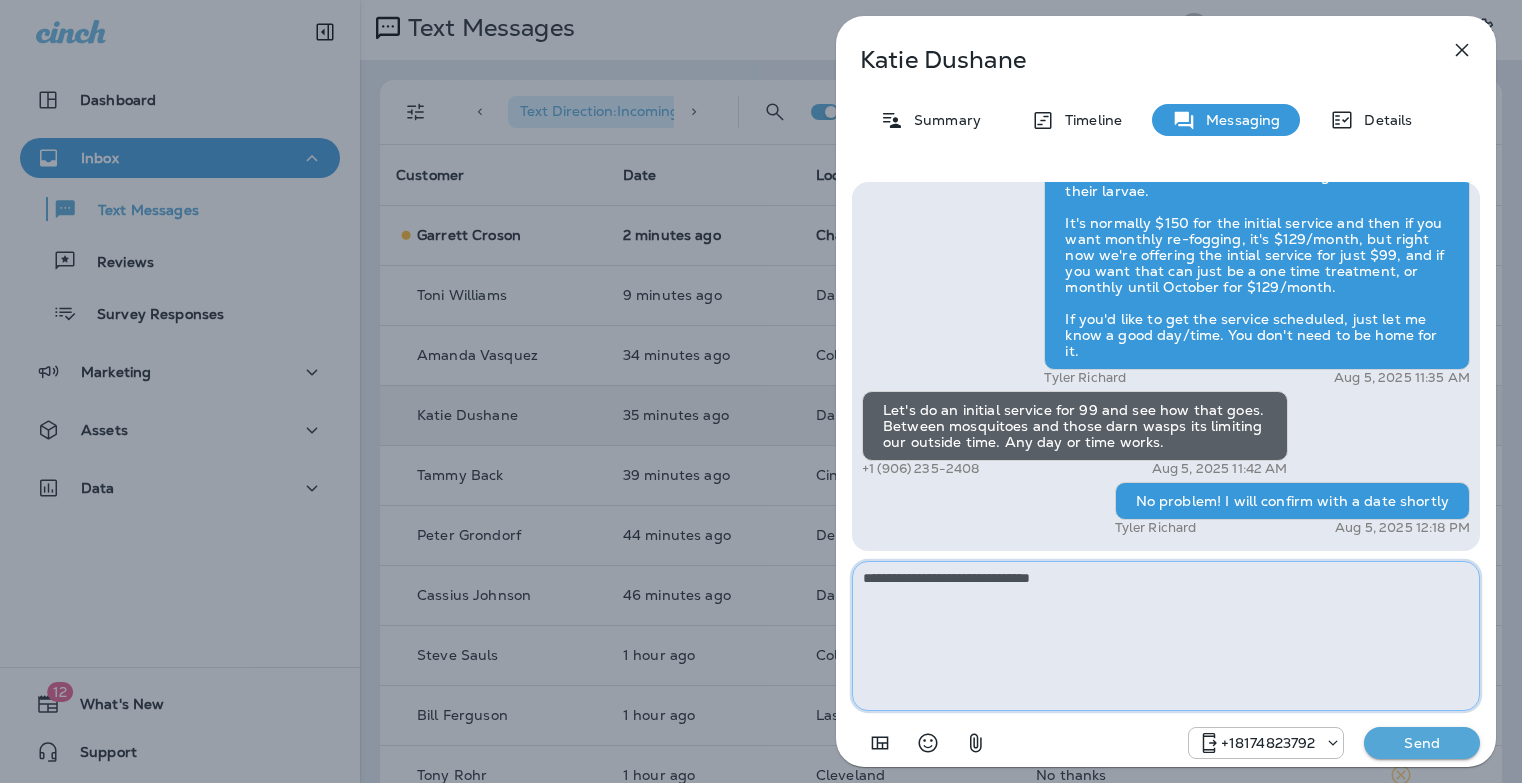 type on "**********" 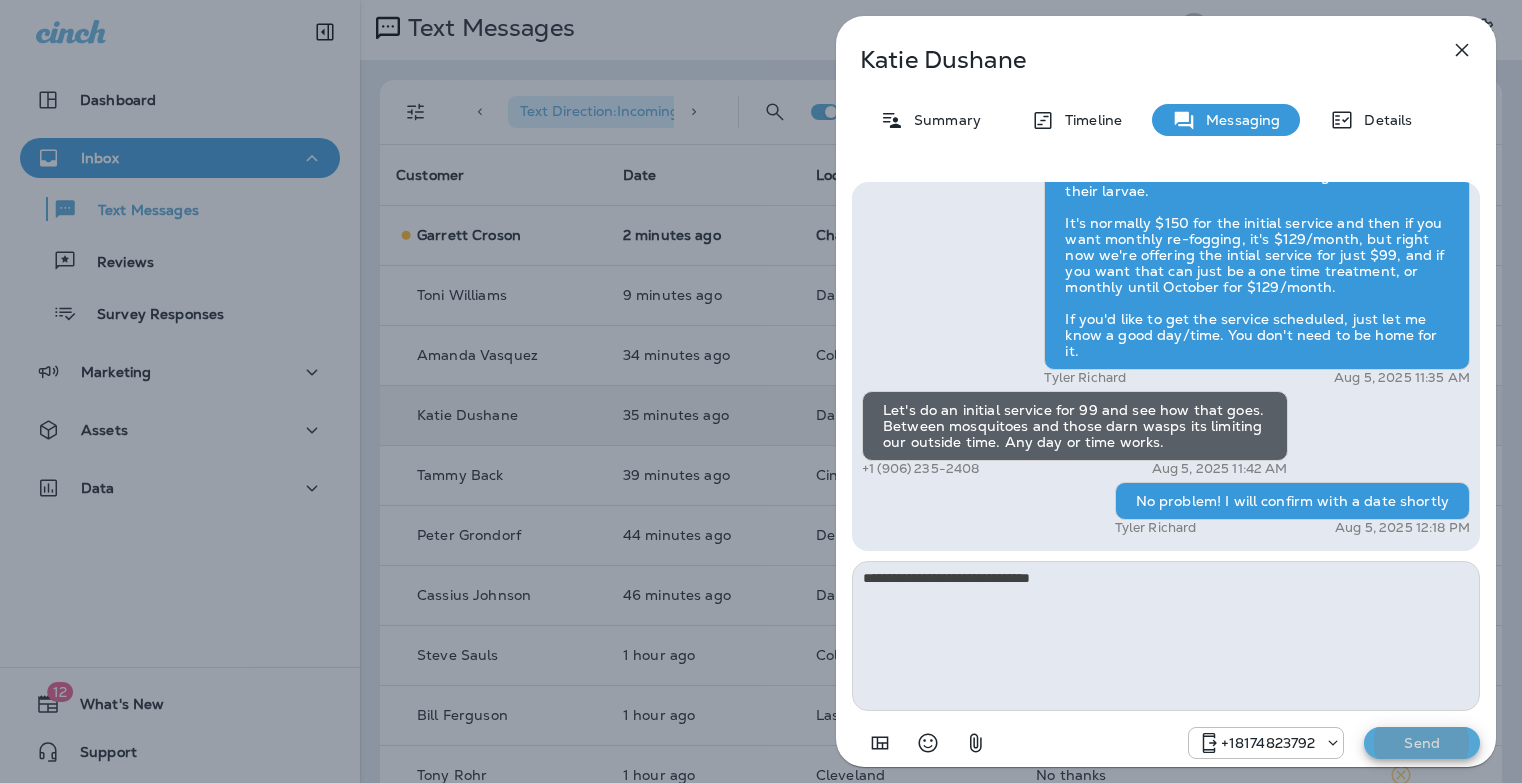 click on "Send" at bounding box center [1422, 743] 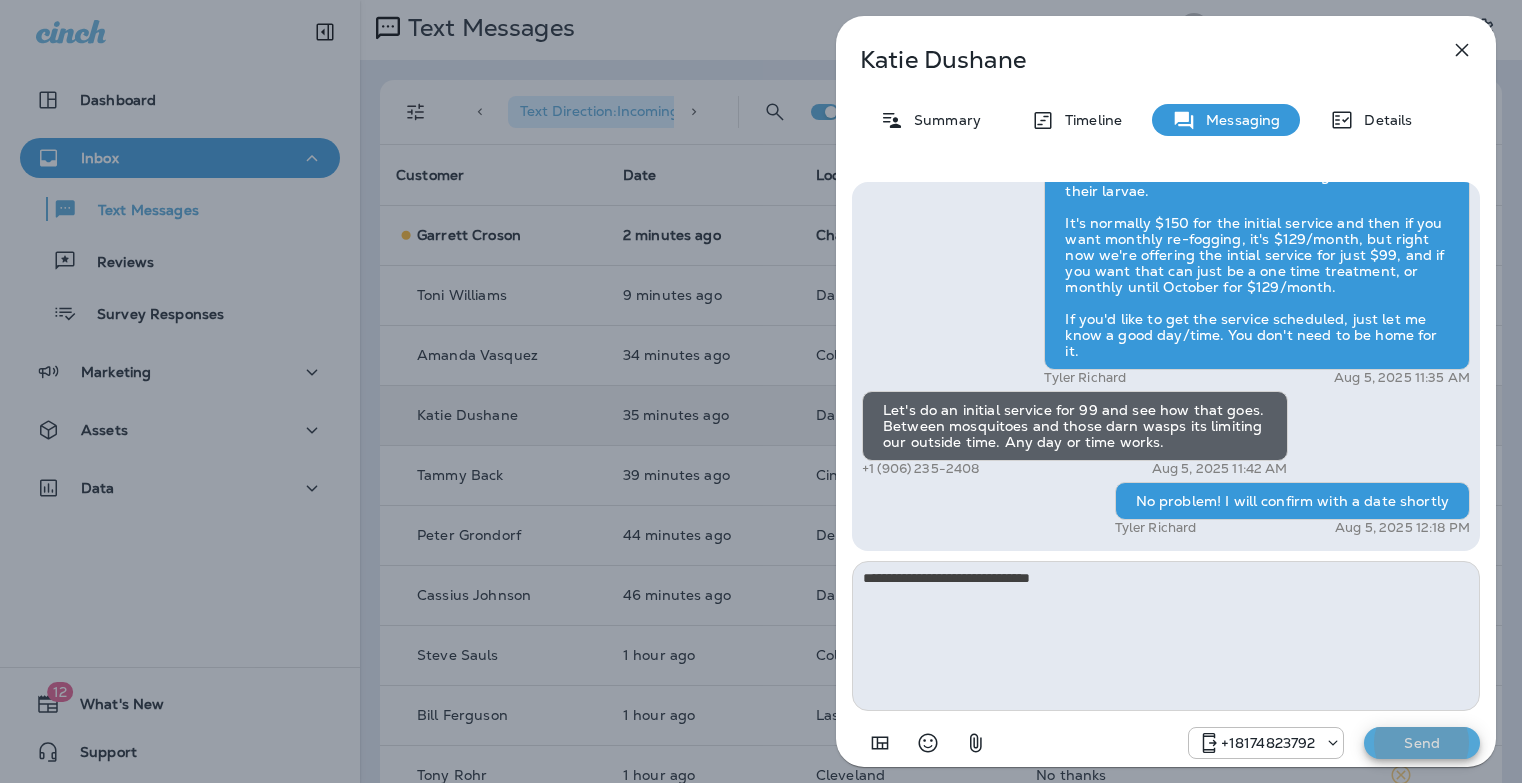type 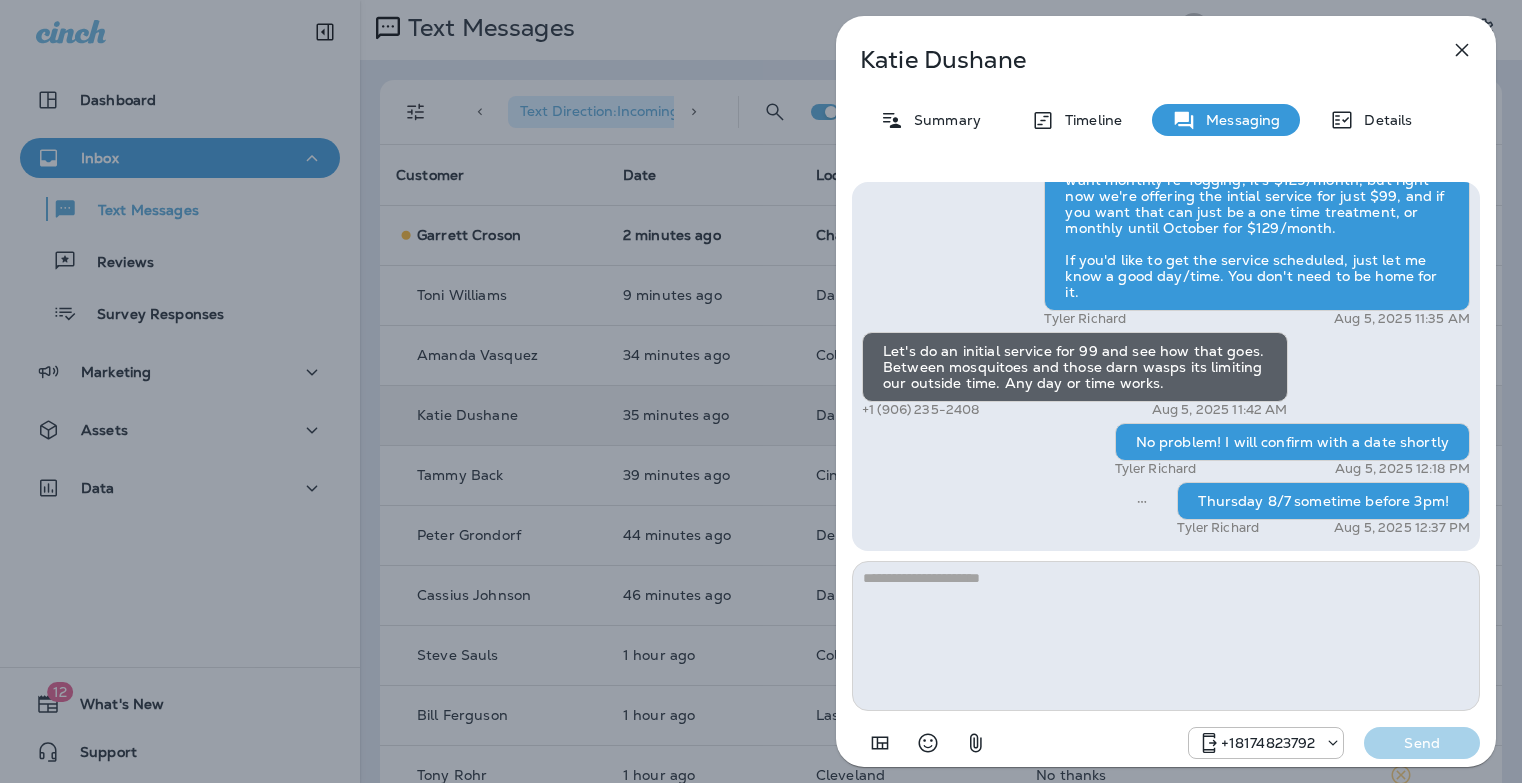 click on "[FIRST]   [LAST] Summary   Timeline   Messaging   Details   Hello  [FIRST],
Noel from Moxie Pest Control here, we're giving away free armyworm treatments. Call me today at [PHONE] to claim your free treatment!
Reply STOP to optout +1[PHONE] [DATE] [TIME] Prepare for the unpredictable North Texas weather! Start your preparations today with Moxie Sprinkler Maintenance. Be one of the first 50 to schedule a sprinkler inspection and receive a FREE Winterization Service! Don’t wait—get your system ready!
Call [PHONE]
Reply STOP to optout +1[PHONE] [DATE] [TIME] We’re excited to offer the first 50 sign-ups their first service for only $19! Our experienced team is committed to helping you maintain a beautiful, weed-free lawn. We specialize in nourishing treatments that promote strong growth.
Contact us at today to claim your spot!
Reply STOP to optout +1[PHONE] [DATE] [TIME] +1[PHONE] [DATE] [TIME] +1[PHONE] [DATE] [TIME] +1 [PHONE]   Send" at bounding box center (761, 391) 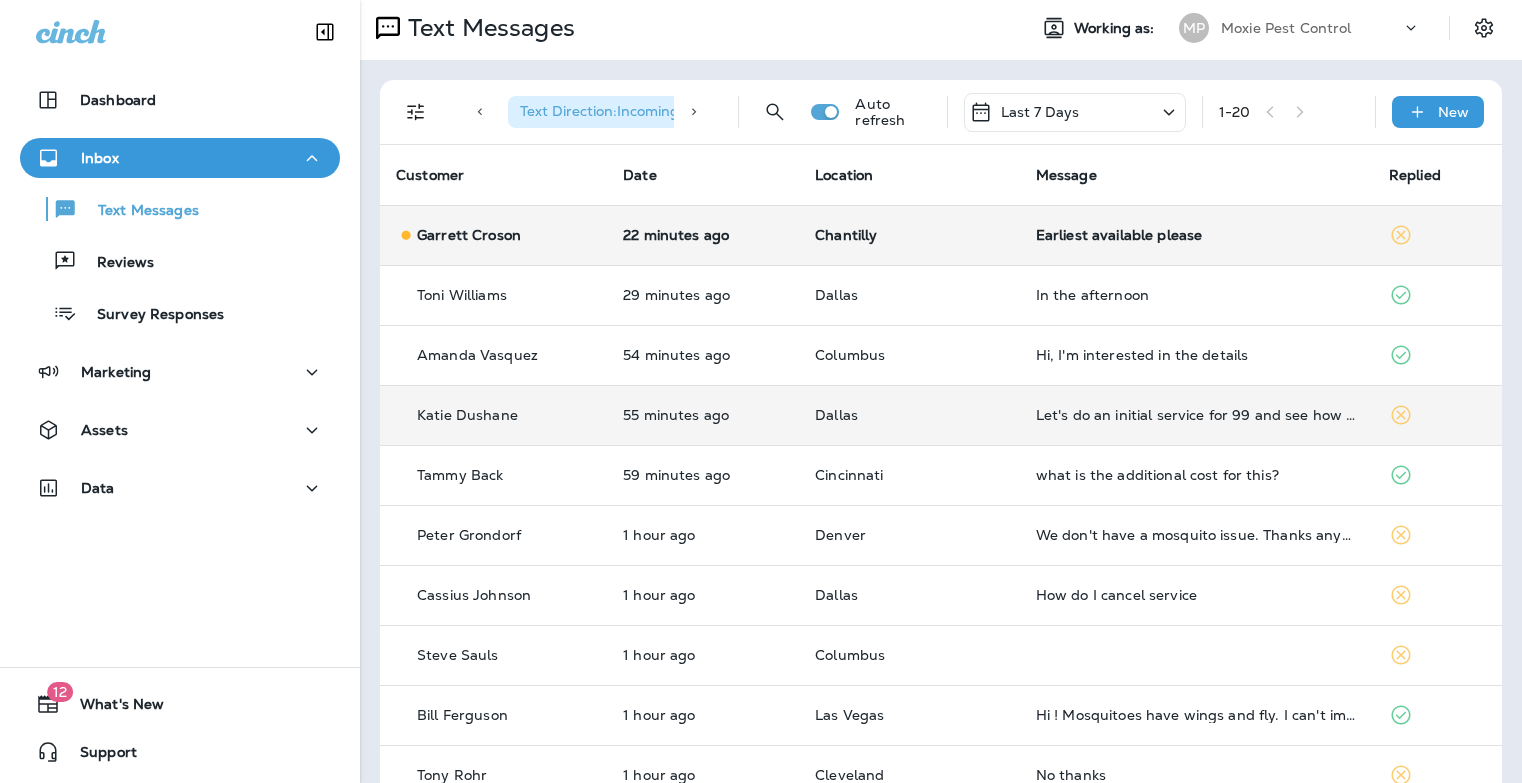 click on "Earliest available please" at bounding box center (1196, 235) 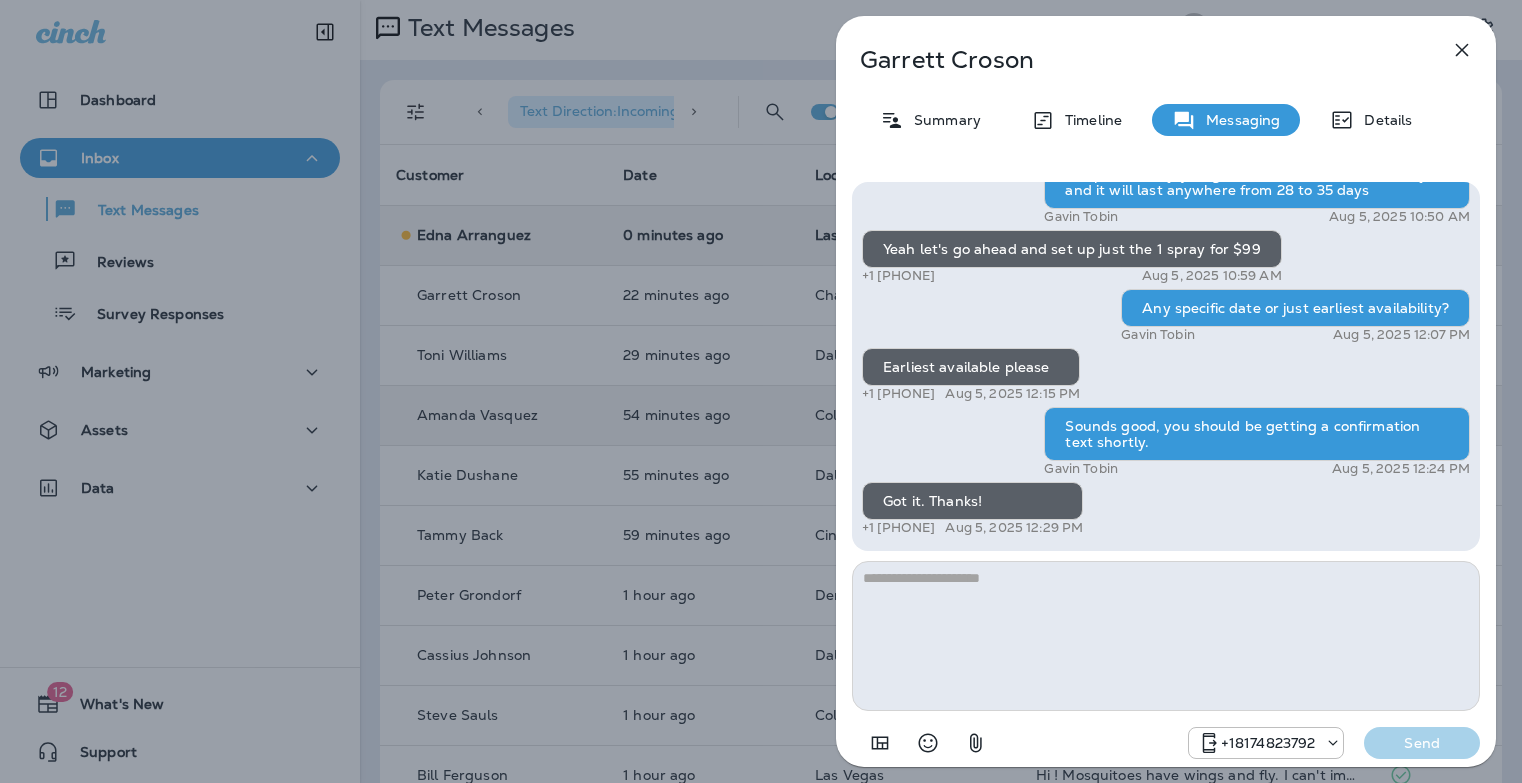 click on "[FIRST]   [LAST] Summary   Timeline   Messaging   Details   Hi [FIRST] , this is Steven with Moxie Pest Control. We know Summer brings out the mosquitoes—and with the Summer season here, I’d love to get you on our schedule to come help take care of that. Just reply here if you're interested, and I'll let you know the details!
Reply STOP to optout +1[PHONE] [DATE] [TIME] I'm interested  +1 [PHONE] [DATE] [TIME] [FIRST] [LAST] [DATE] [TIME] If we were to only do the one treatment, how long does it last?
Secondly, is it pet friendly? +1 [PHONE] [DATE] [TIME] It is pet friendly, just give it about 30 minutes to dry and it will last anywhere from 28 to 35 days [FIRST] [LAST] [DATE] [TIME] Yeah let's go ahead and set up just the 1 spray for $99 +1 [PHONE] [DATE] [TIME] Any specific date or just earliest availability? [FIRST] [LAST] [DATE] [TIME] Earliest available please +1 [PHONE] [DATE] [TIME] [FIRST] [LAST] [DATE] [TIME] Send" at bounding box center (761, 391) 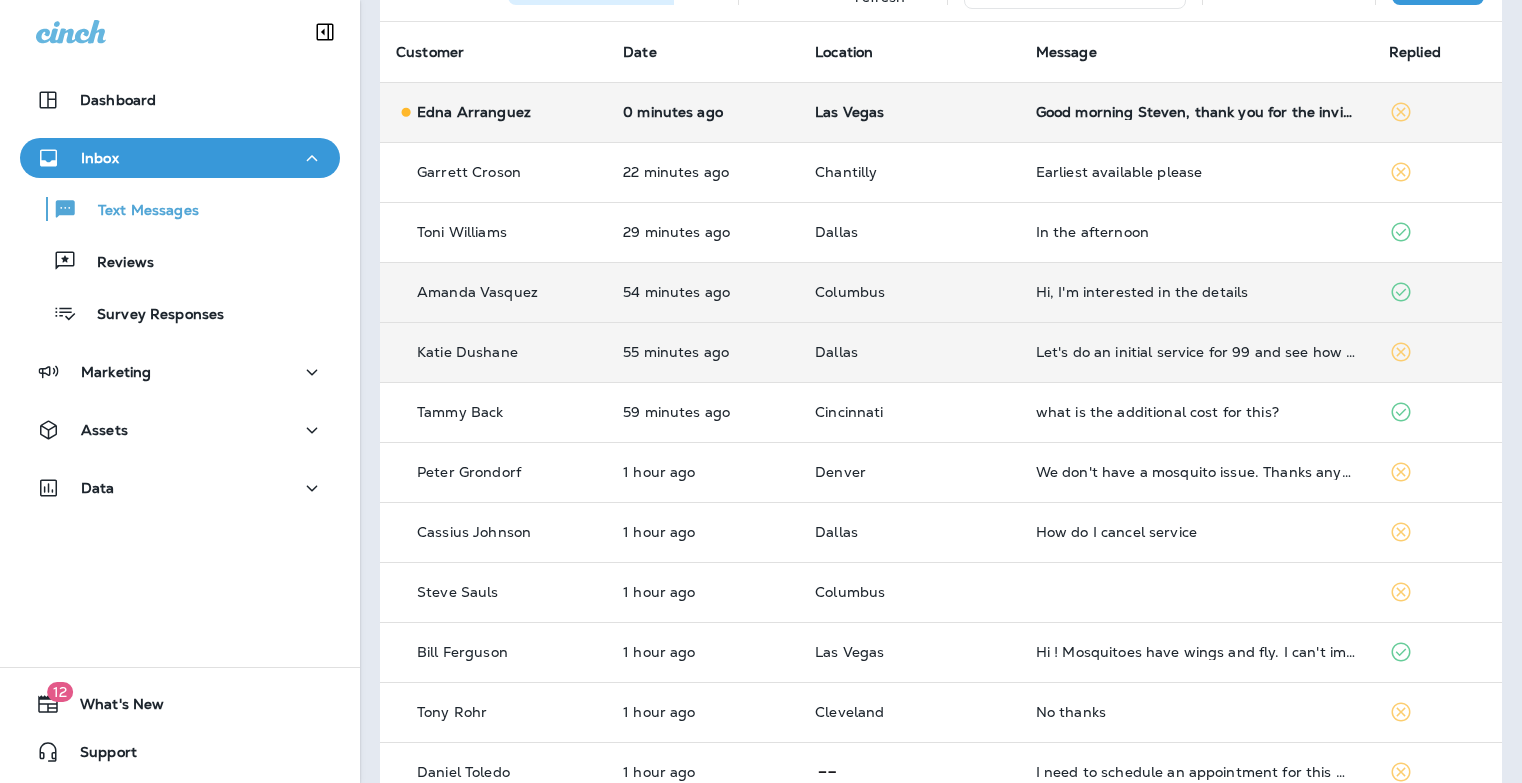 scroll, scrollTop: 139, scrollLeft: 0, axis: vertical 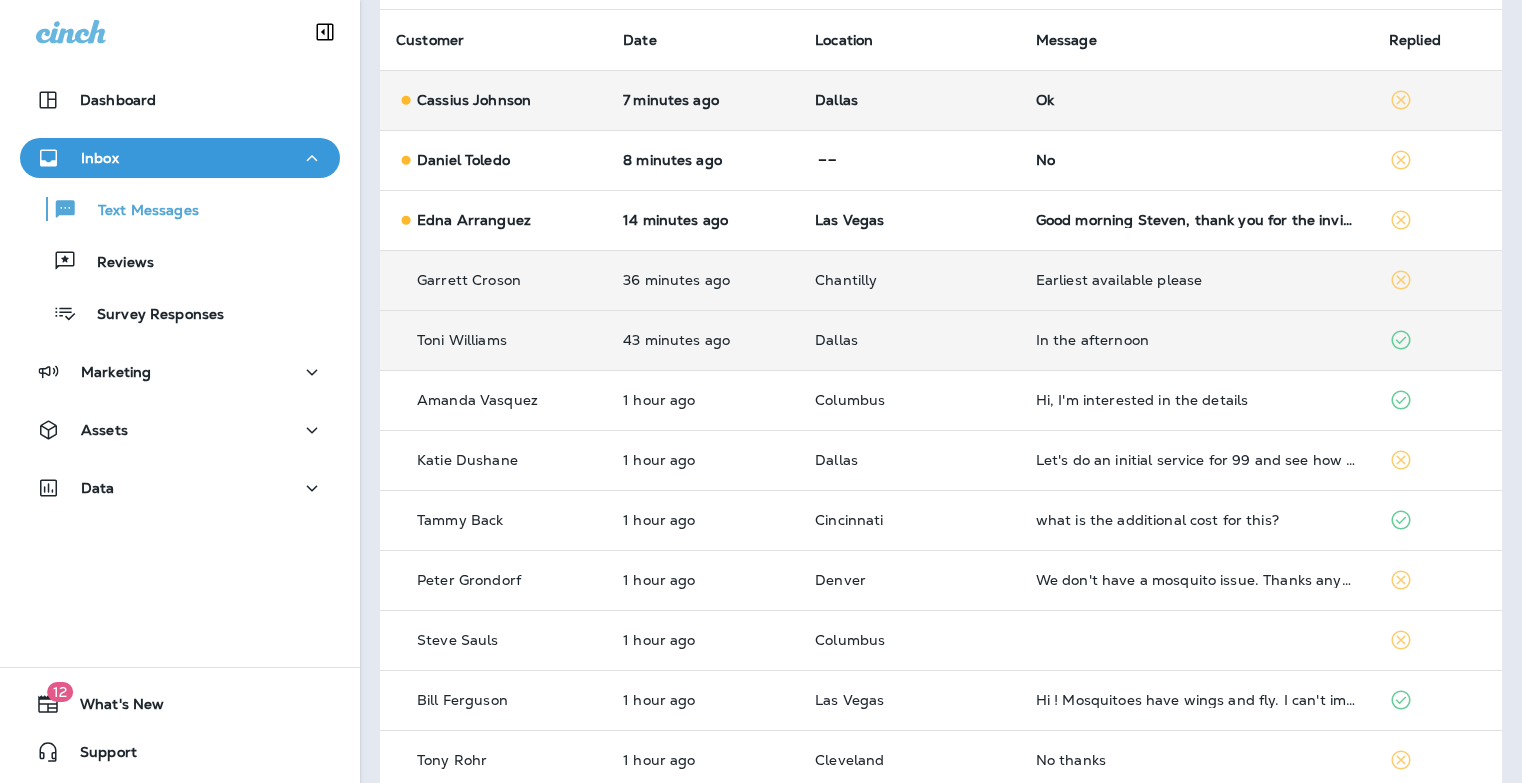 click on "Dallas" at bounding box center (909, 100) 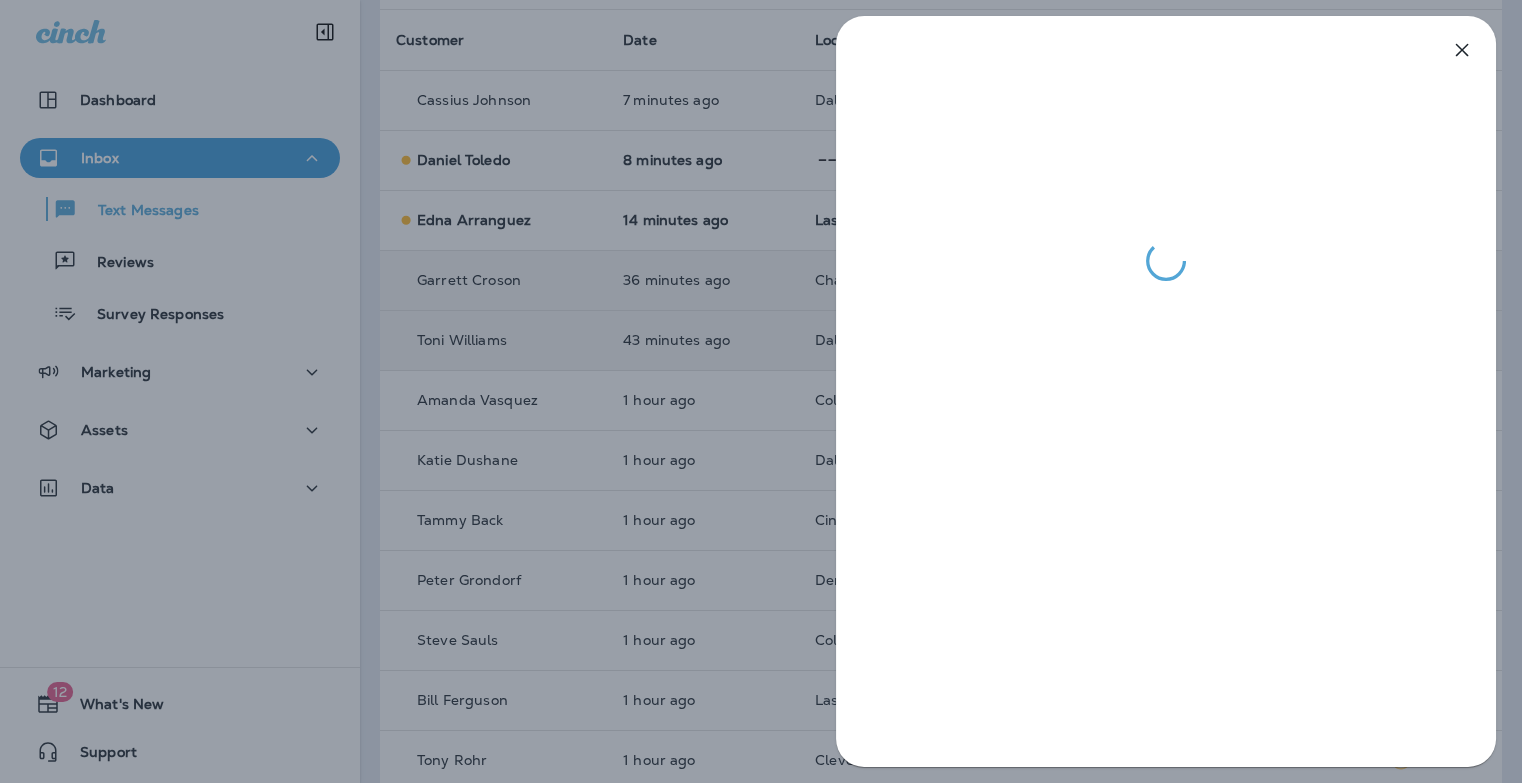 click at bounding box center [761, 391] 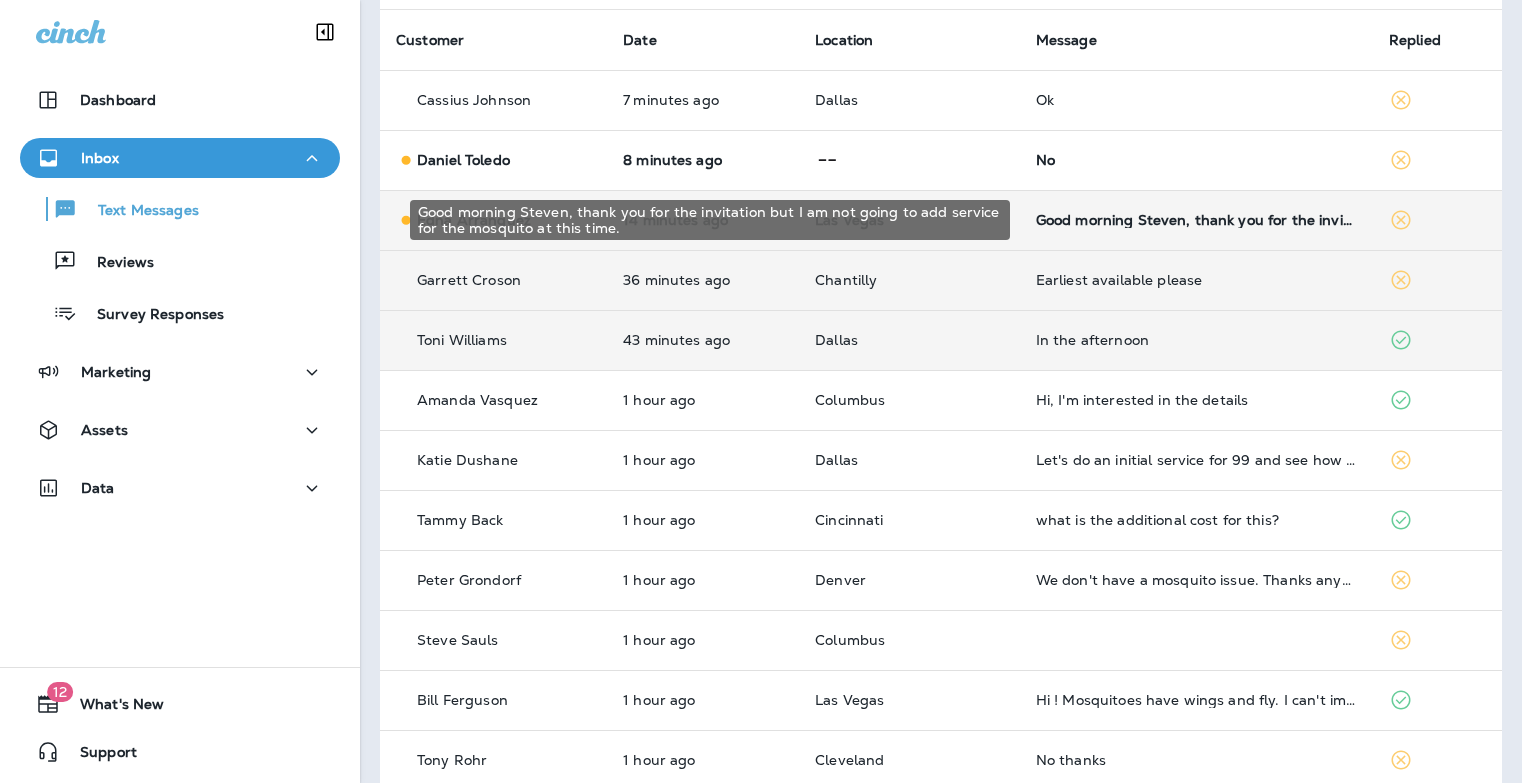 click on "Good morning Steven, thank you for the invitation but I am not going to add service for the mosquito at this time." at bounding box center (1196, 220) 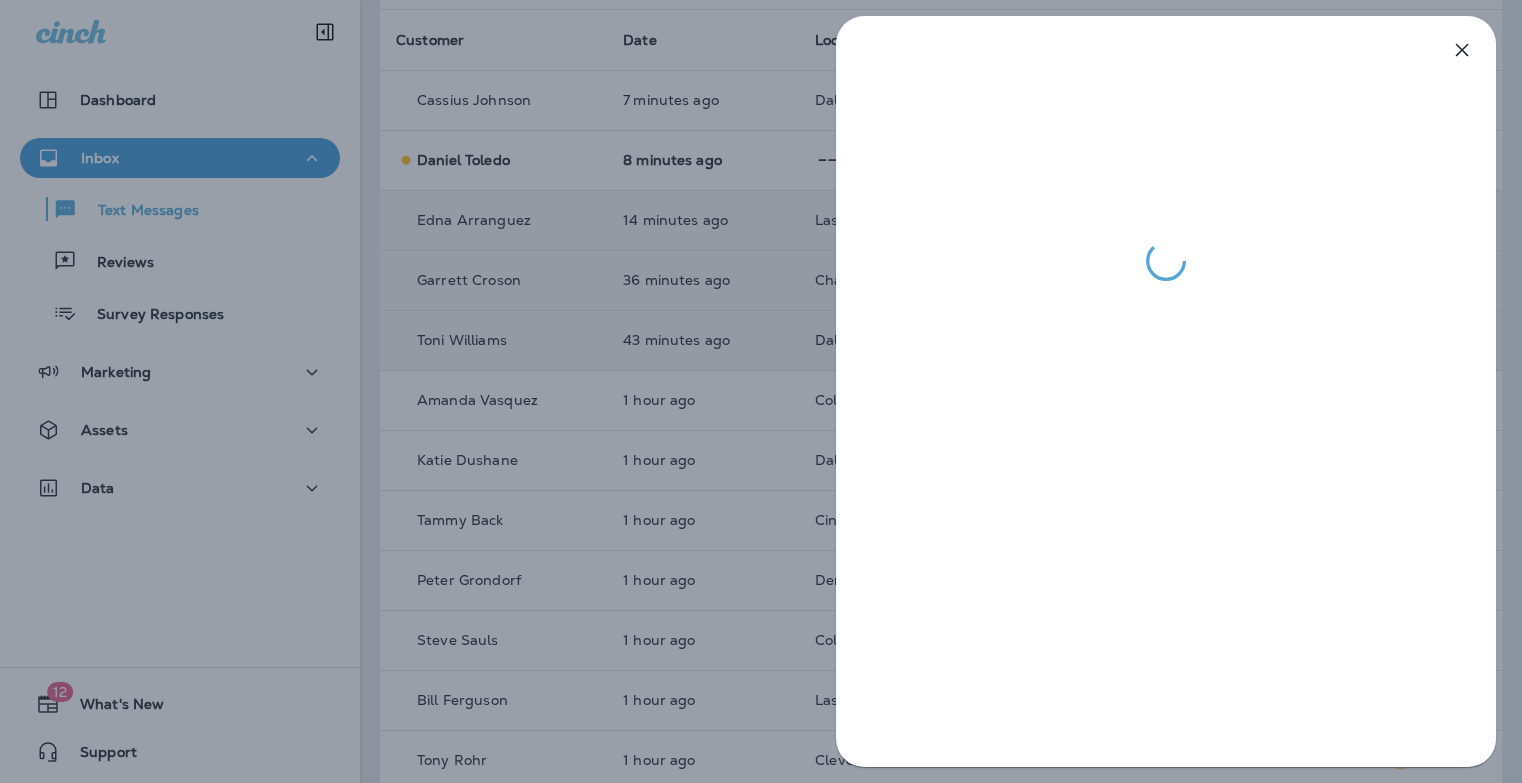 click at bounding box center (761, 391) 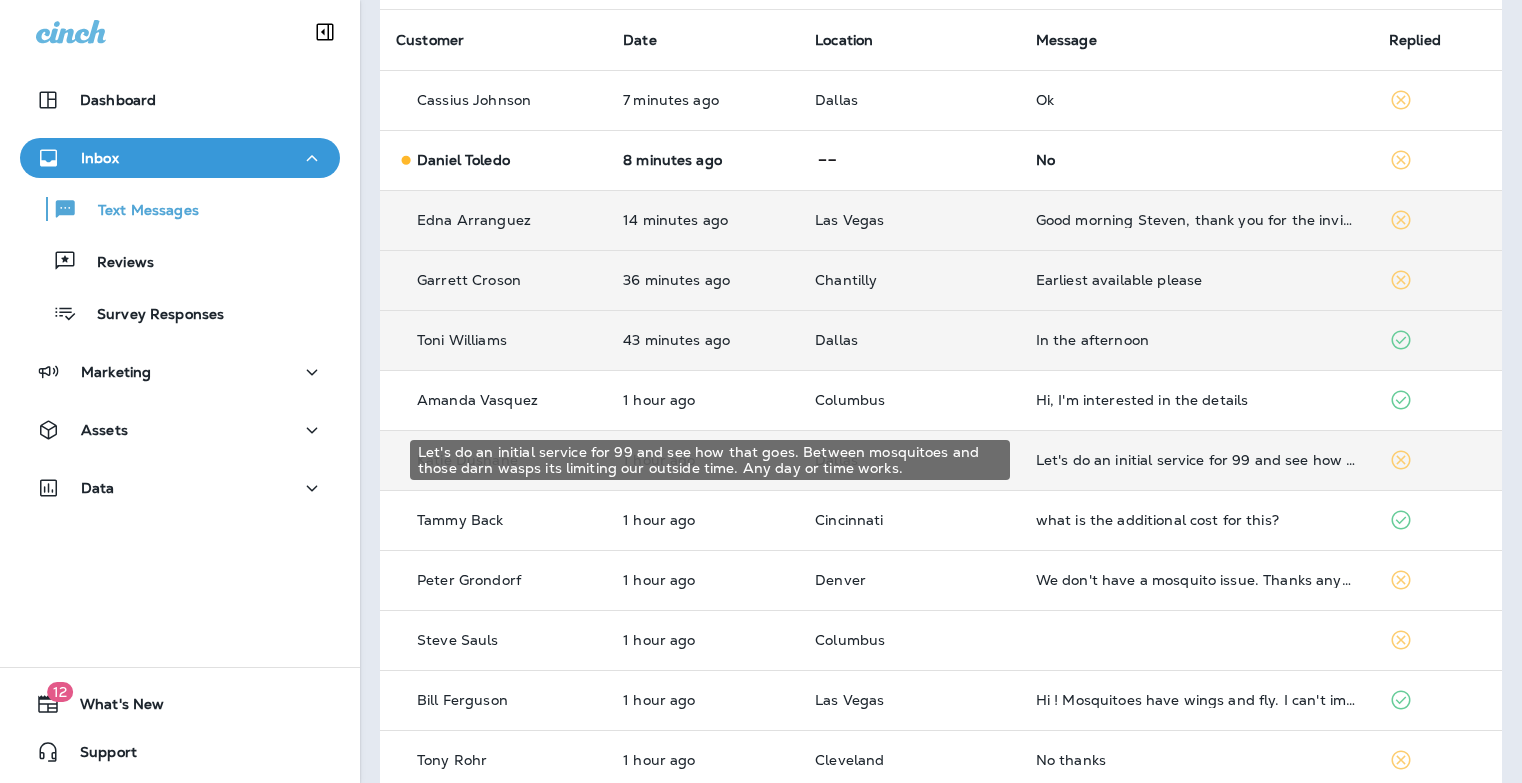 click on "Let's do an initial service for 99 and see how that goes. Between mosquitoes and those darn wasps its limiting  our outside time. Any day or time works." at bounding box center (1196, 460) 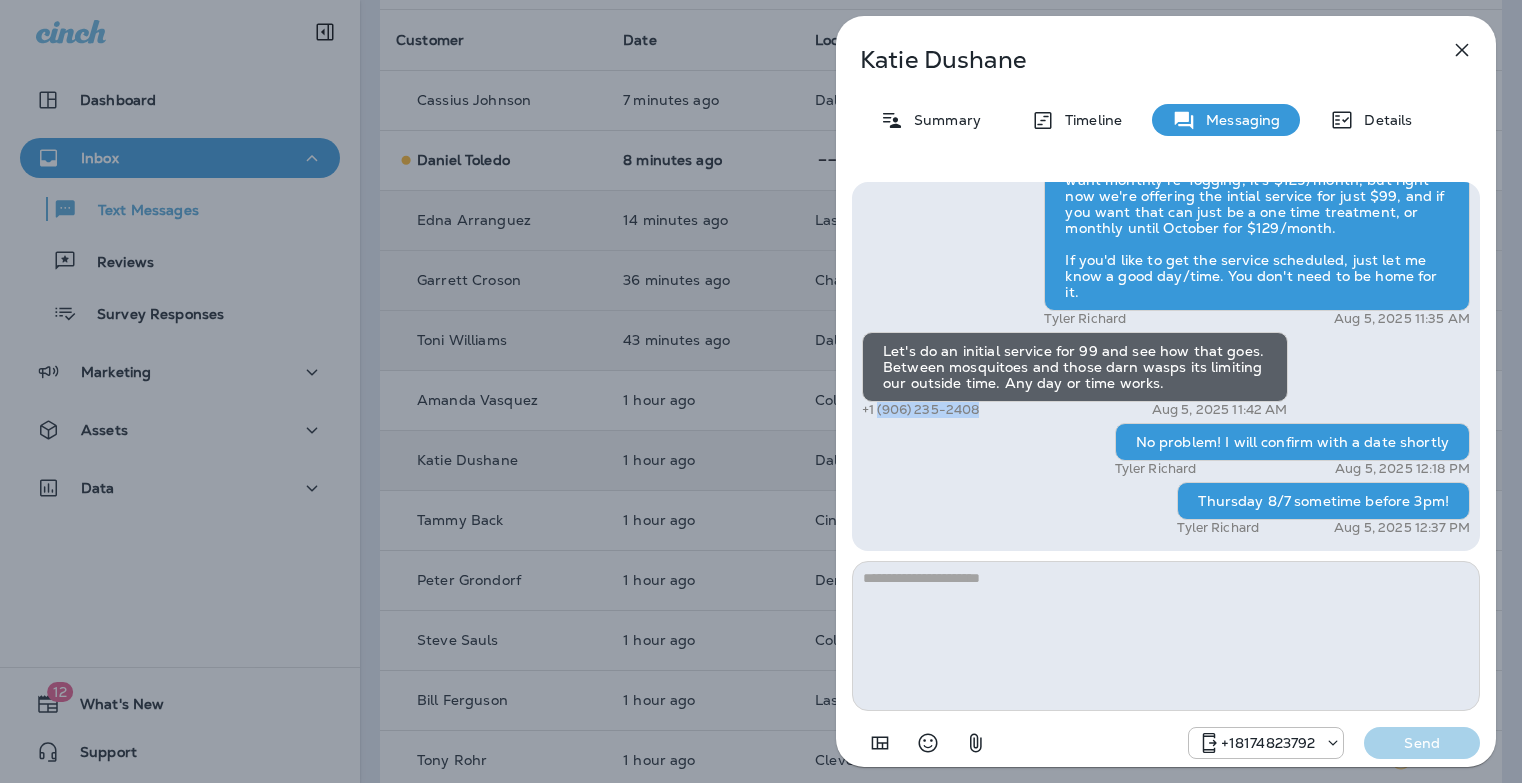 drag, startPoint x: 992, startPoint y: 409, endPoint x: 879, endPoint y: 411, distance: 113.0177 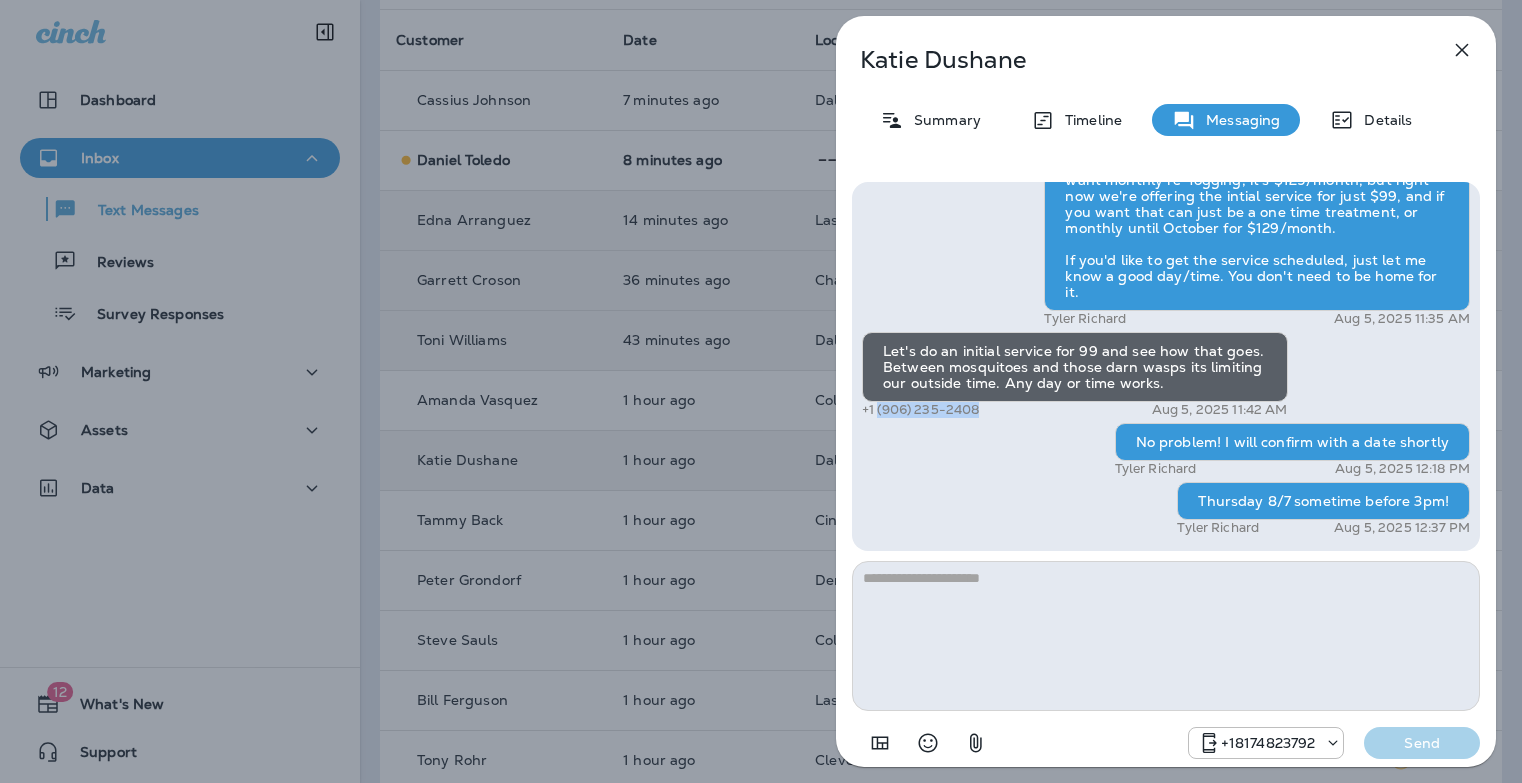 copy on "([PHONE])" 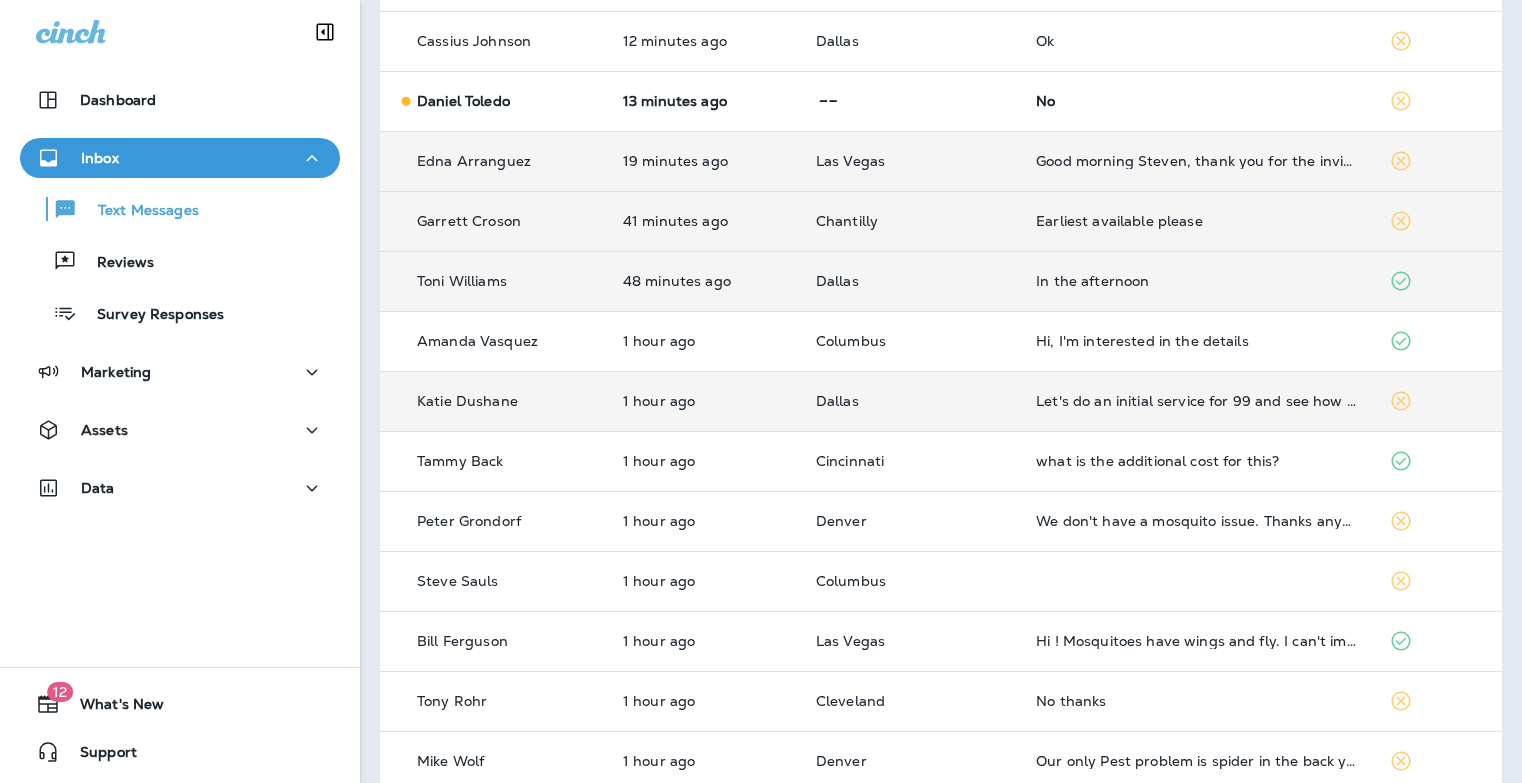 scroll, scrollTop: 223, scrollLeft: 0, axis: vertical 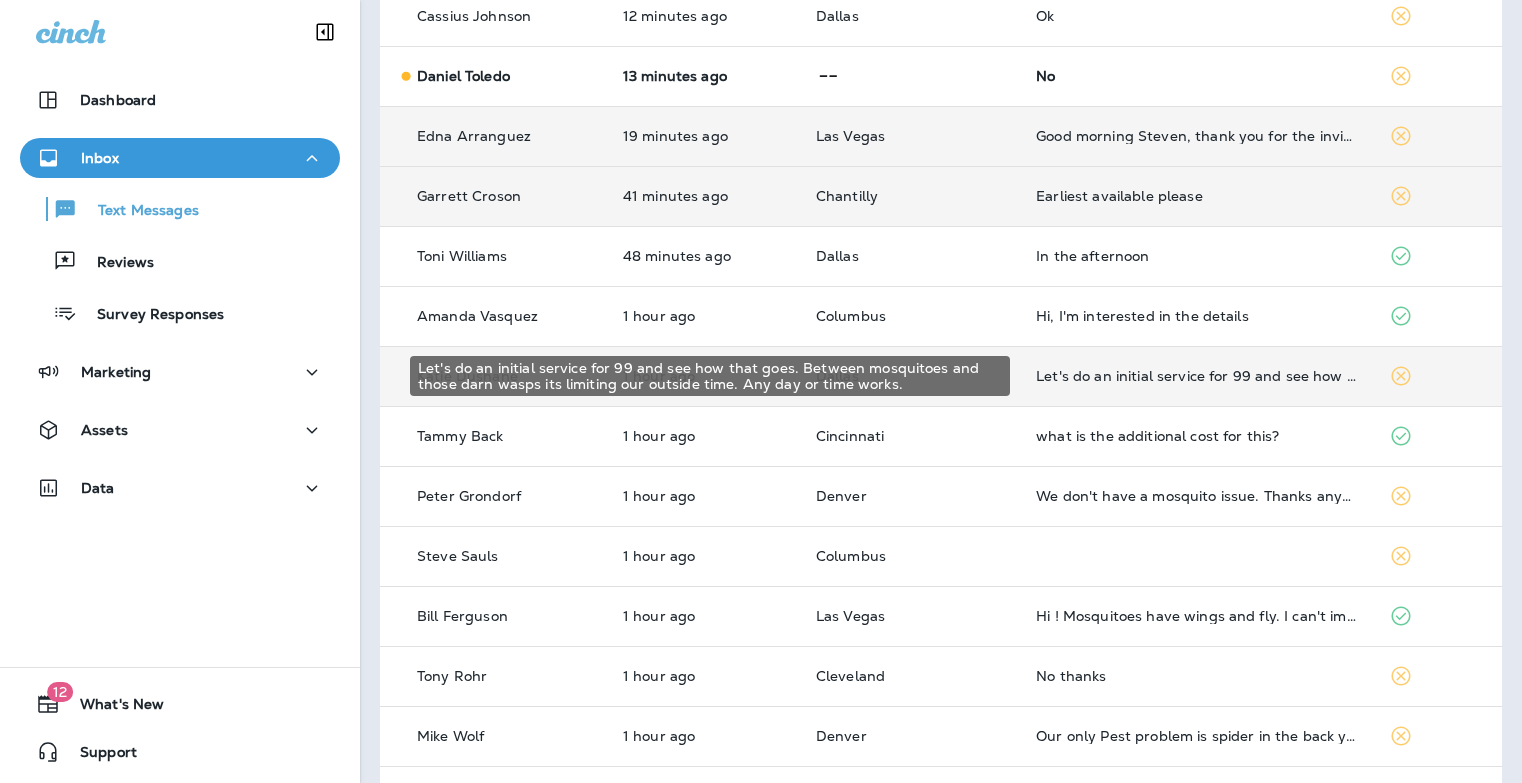 click on "Let's do an initial service for 99 and see how that goes. Between mosquitoes and those darn wasps its limiting  our outside time. Any day or time works." at bounding box center [1196, 376] 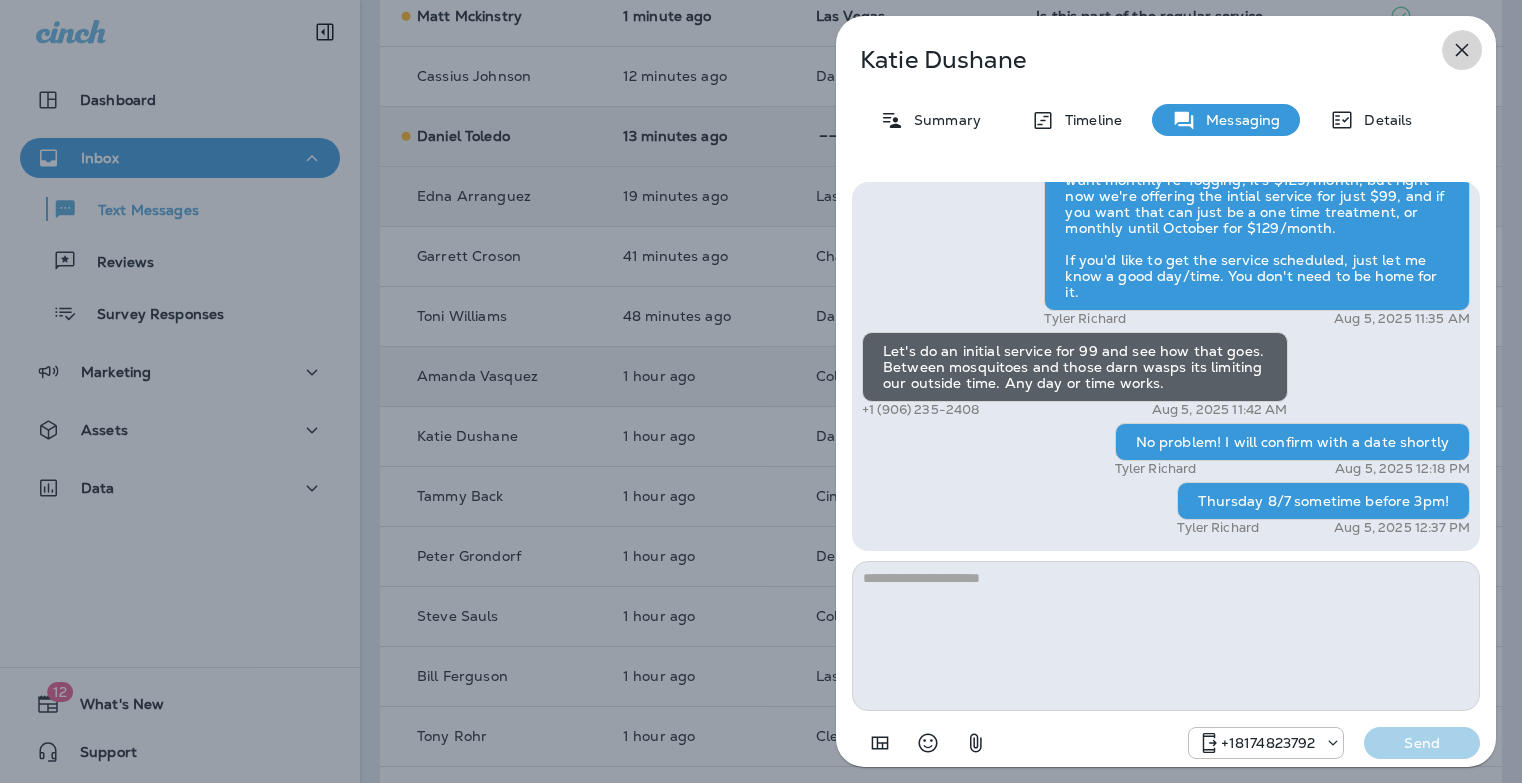 drag, startPoint x: 1454, startPoint y: 50, endPoint x: 1443, endPoint y: 54, distance: 11.7046995 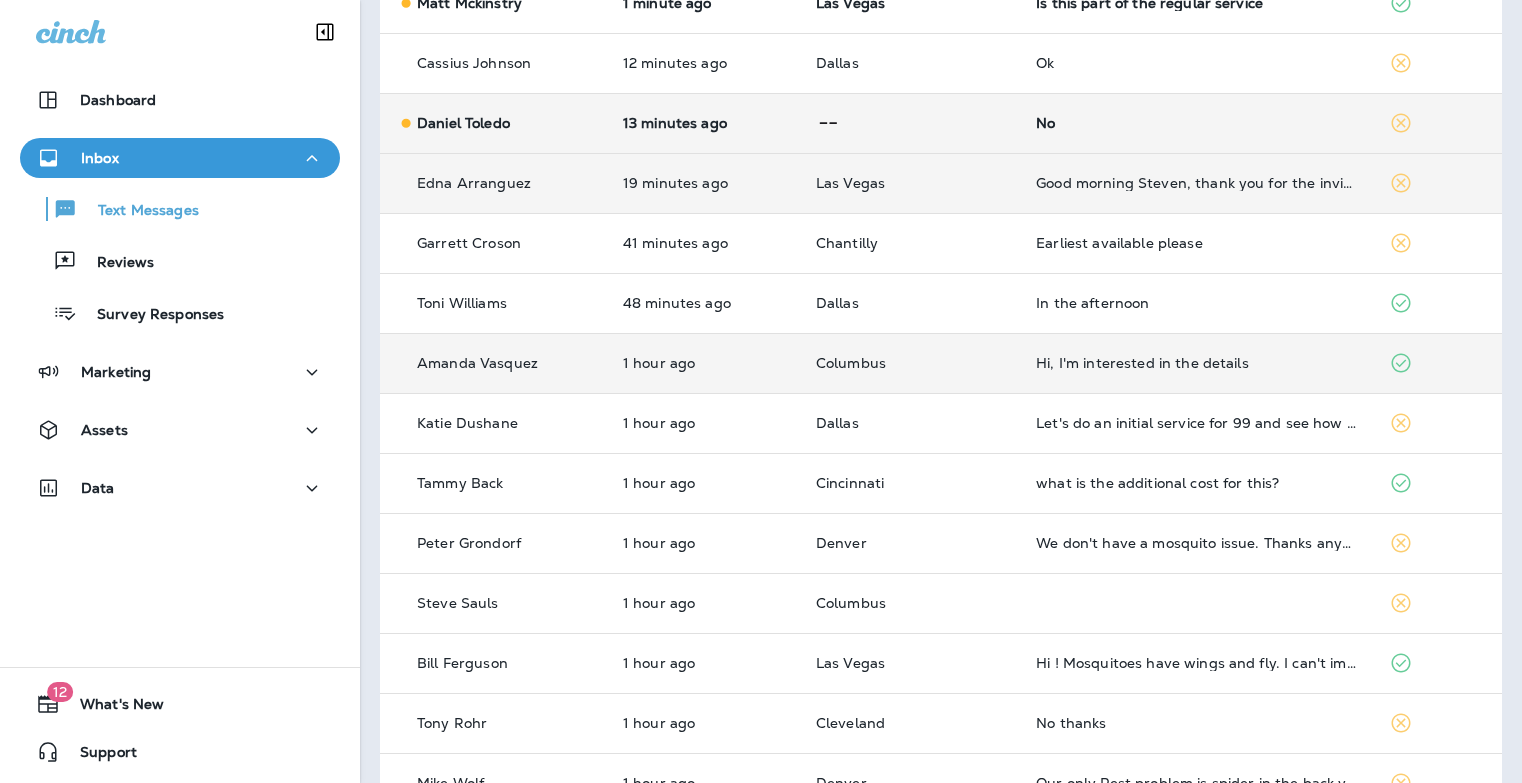 scroll, scrollTop: 239, scrollLeft: 0, axis: vertical 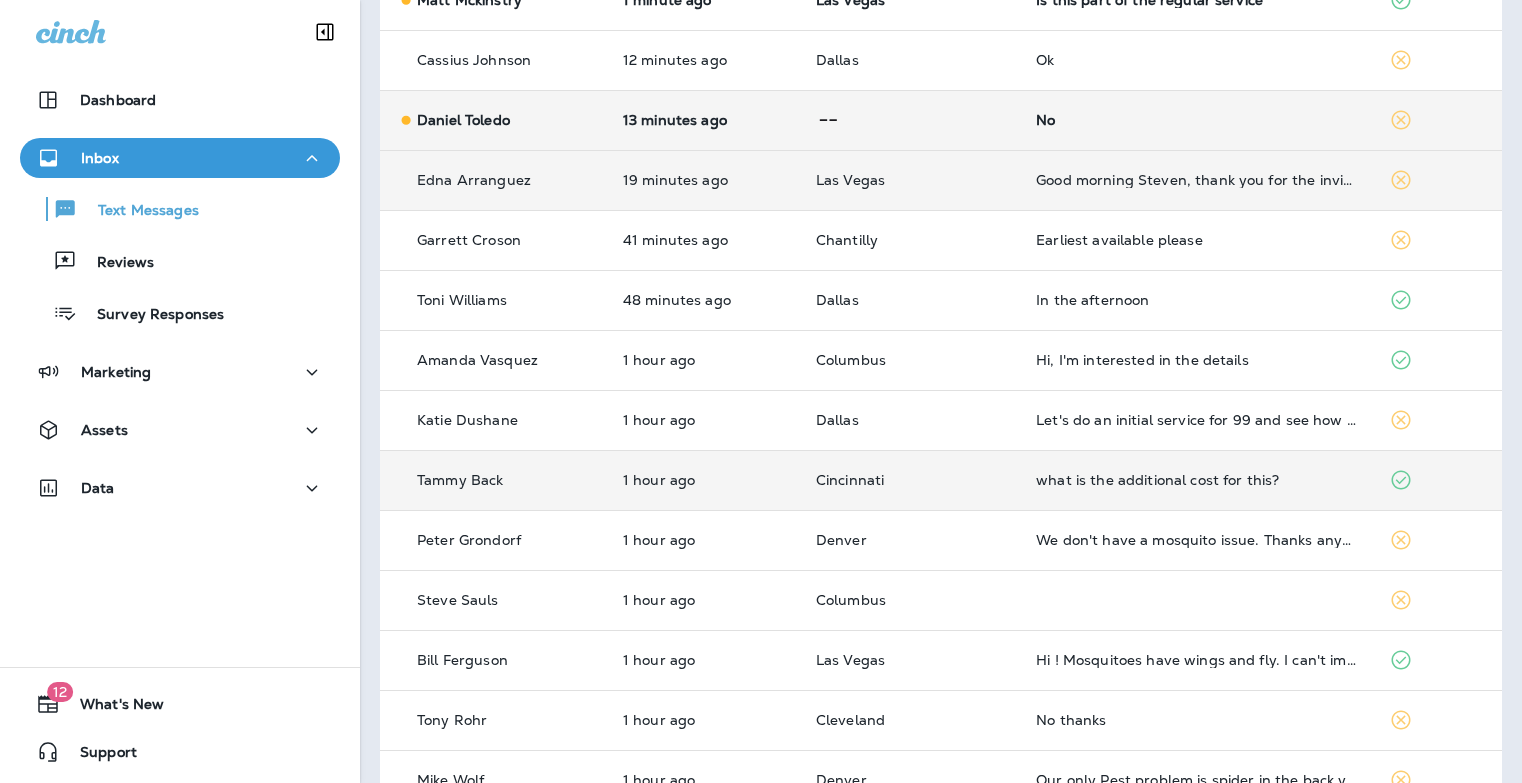click on "what is the additional cost for this?" at bounding box center [1196, 480] 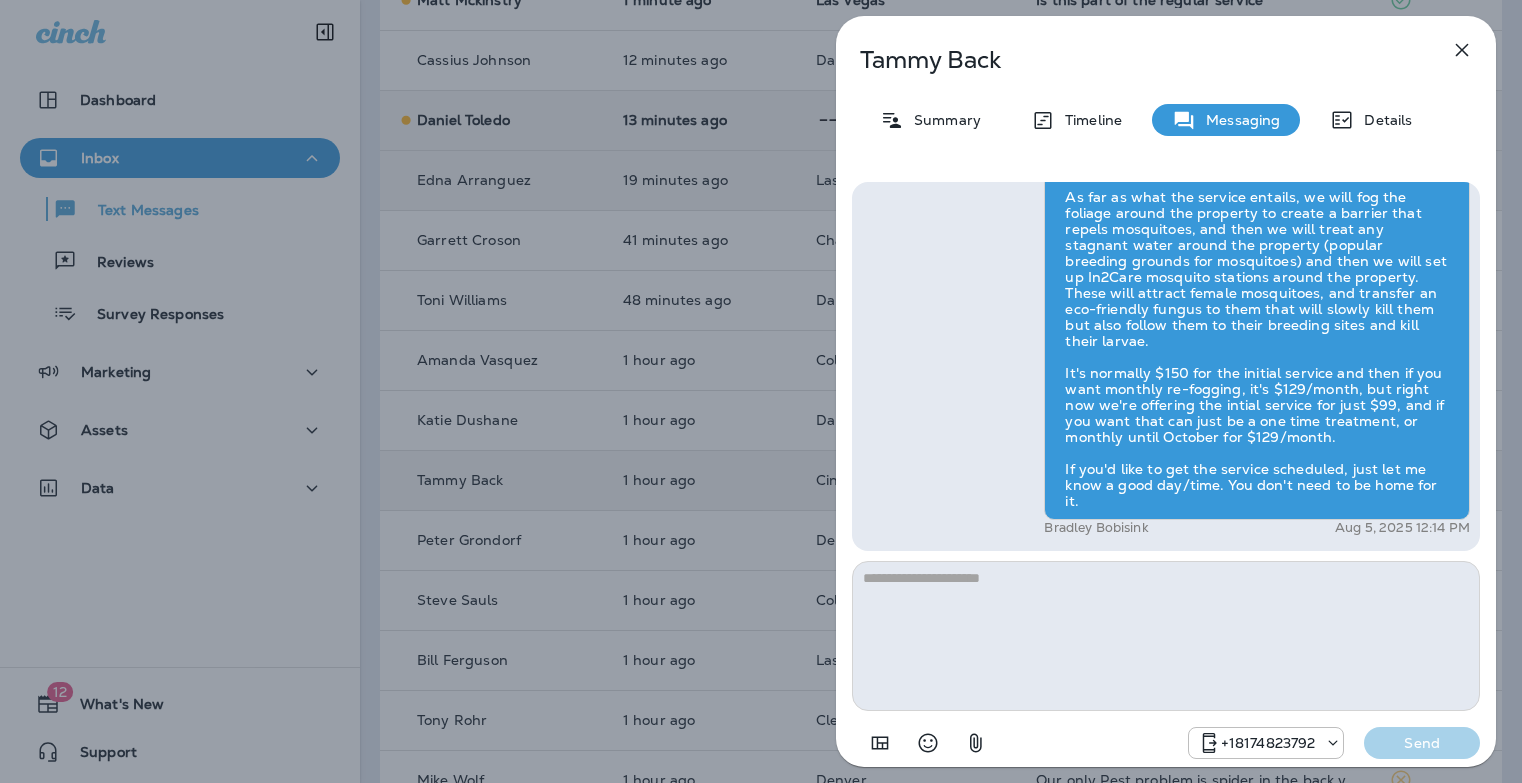 click on "[FIRST]   [LAST] Summary   Timeline   Messaging   Details   Hi [FIRST] , this is Steven with Moxie Pest Control. We know Summer brings out the mosquitoes—and with the Summer season here, I’d love to get you on our schedule to come help take care of that. Just reply here if you're interested, and I'll let you know the details!
Reply STOP to optout +1[PHONE] [DATE] [TIME] what is the additional cost for this? +1[PHONE] [DATE] [TIME] [FIRST] [LAST] [DATE] [TIME] +1[PHONE] Send" at bounding box center [761, 391] 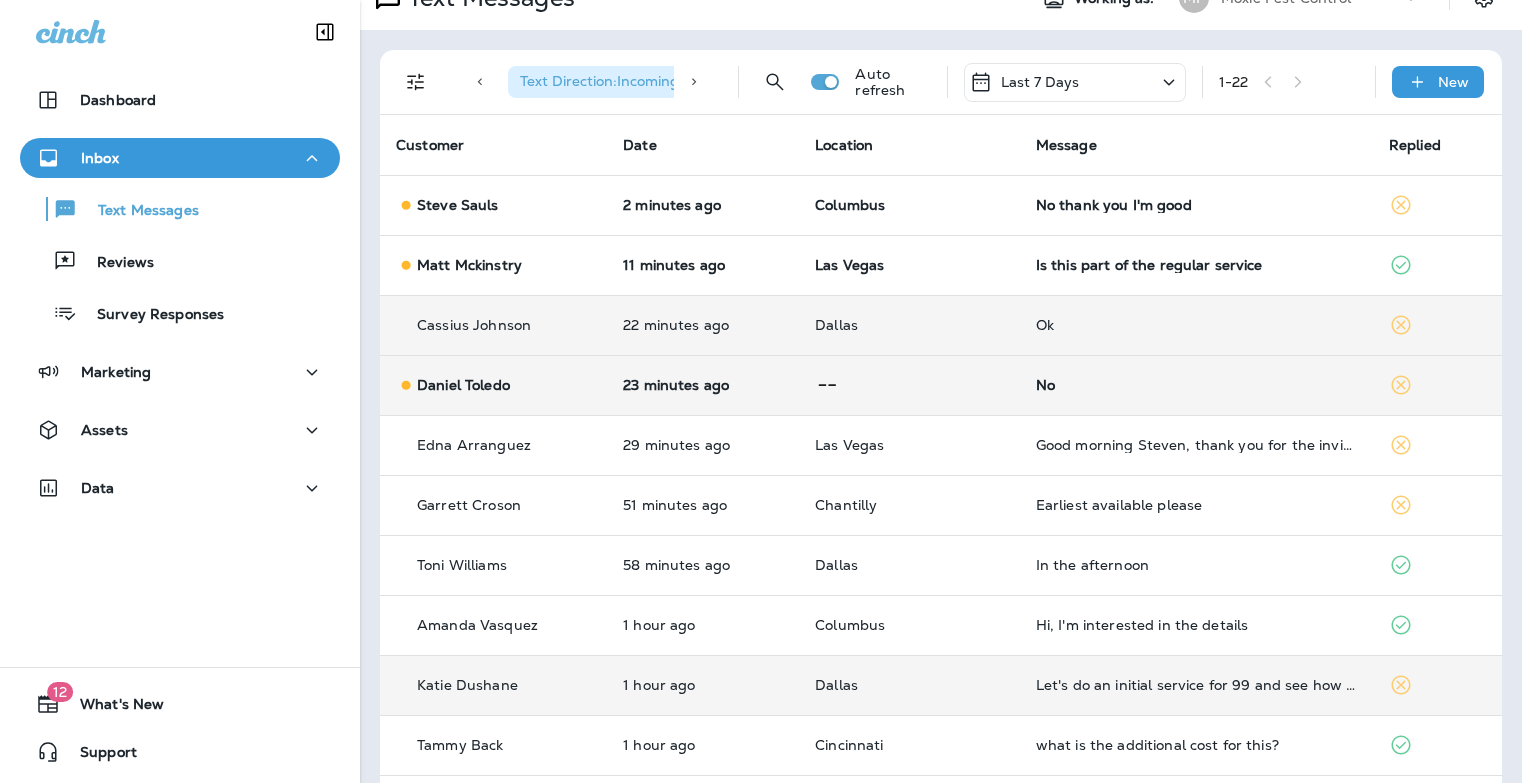 scroll, scrollTop: 9, scrollLeft: 0, axis: vertical 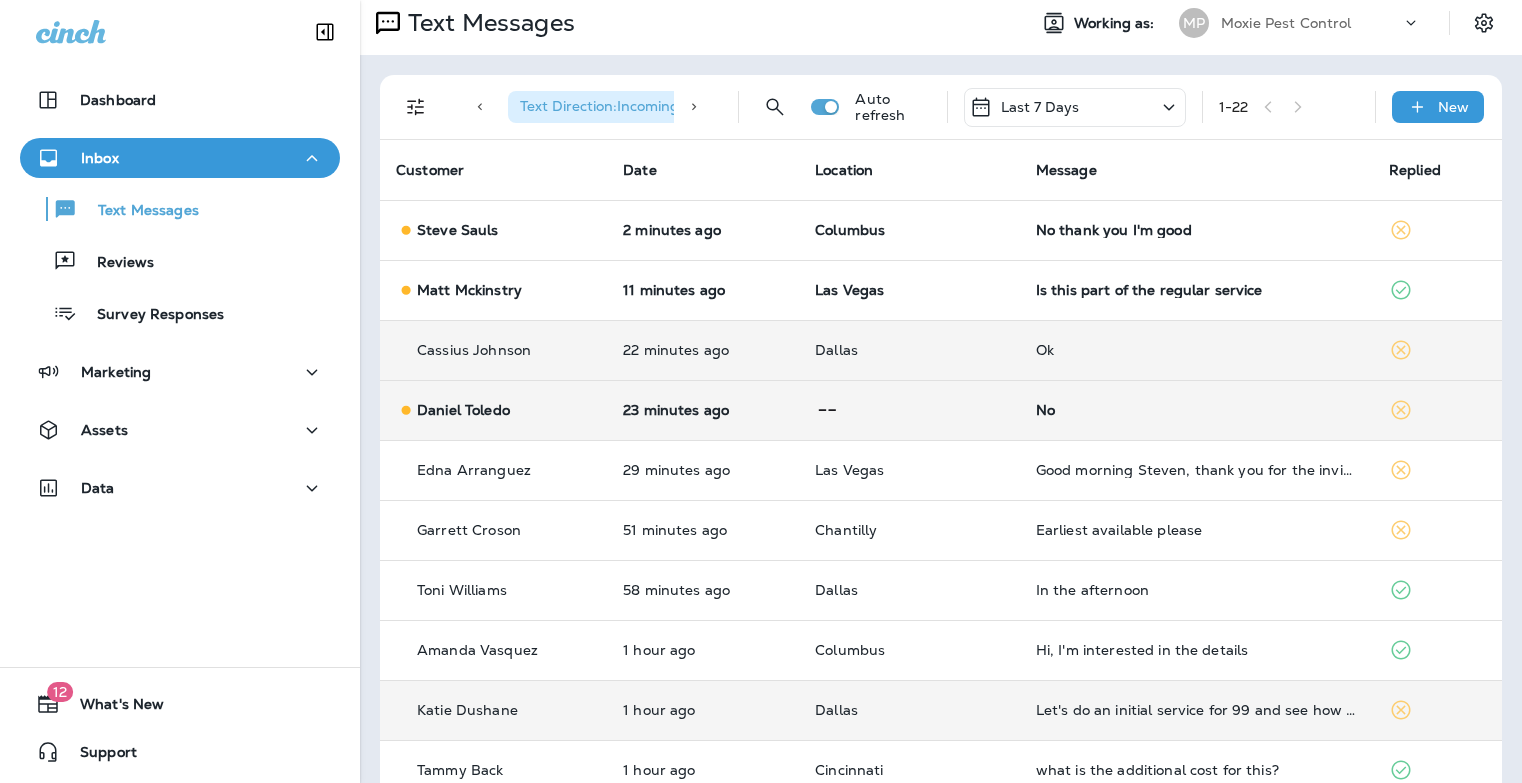click on "No thank you I'm good" at bounding box center (1196, 230) 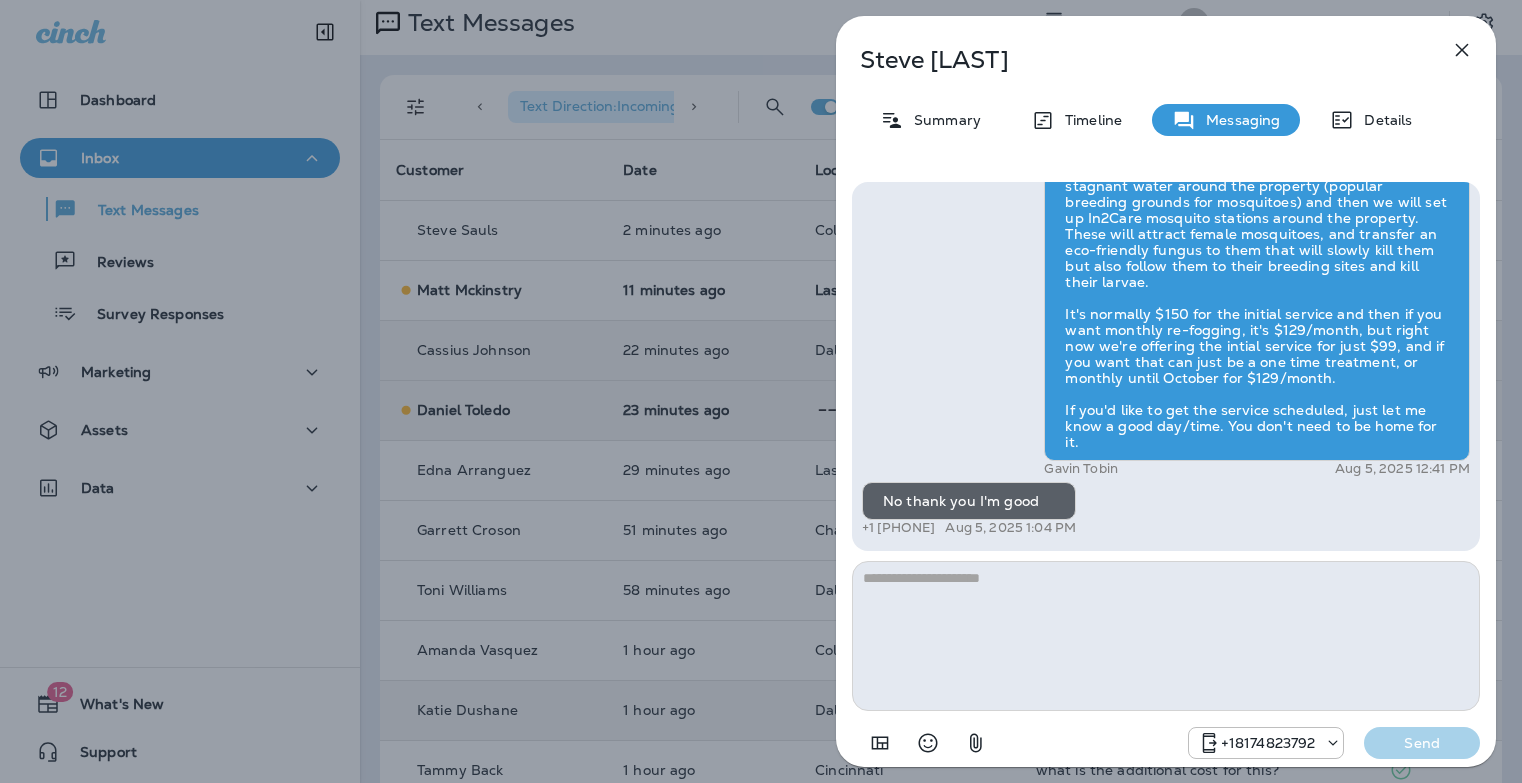click on "[FIRST]   [LAST] Summary   Timeline   Messaging   Details   Hi [FIRST] , this is Steven with Moxie Pest Control. We know Summer brings out the mosquitoes—and with the Summer season here, I’d love to get you on our schedule to come help take care of that. Just reply here if you're interested, and I'll let you know the details!
Reply STOP to optout +1[PHONE] [DATE] [TIME] +1 [PHONE] [DATE] [TIME] [FIRST] [LAST] [DATE] [TIME] No thank you I'm good +1 [PHONE] [DATE] [TIME] +1[PHONE] Send" at bounding box center (761, 391) 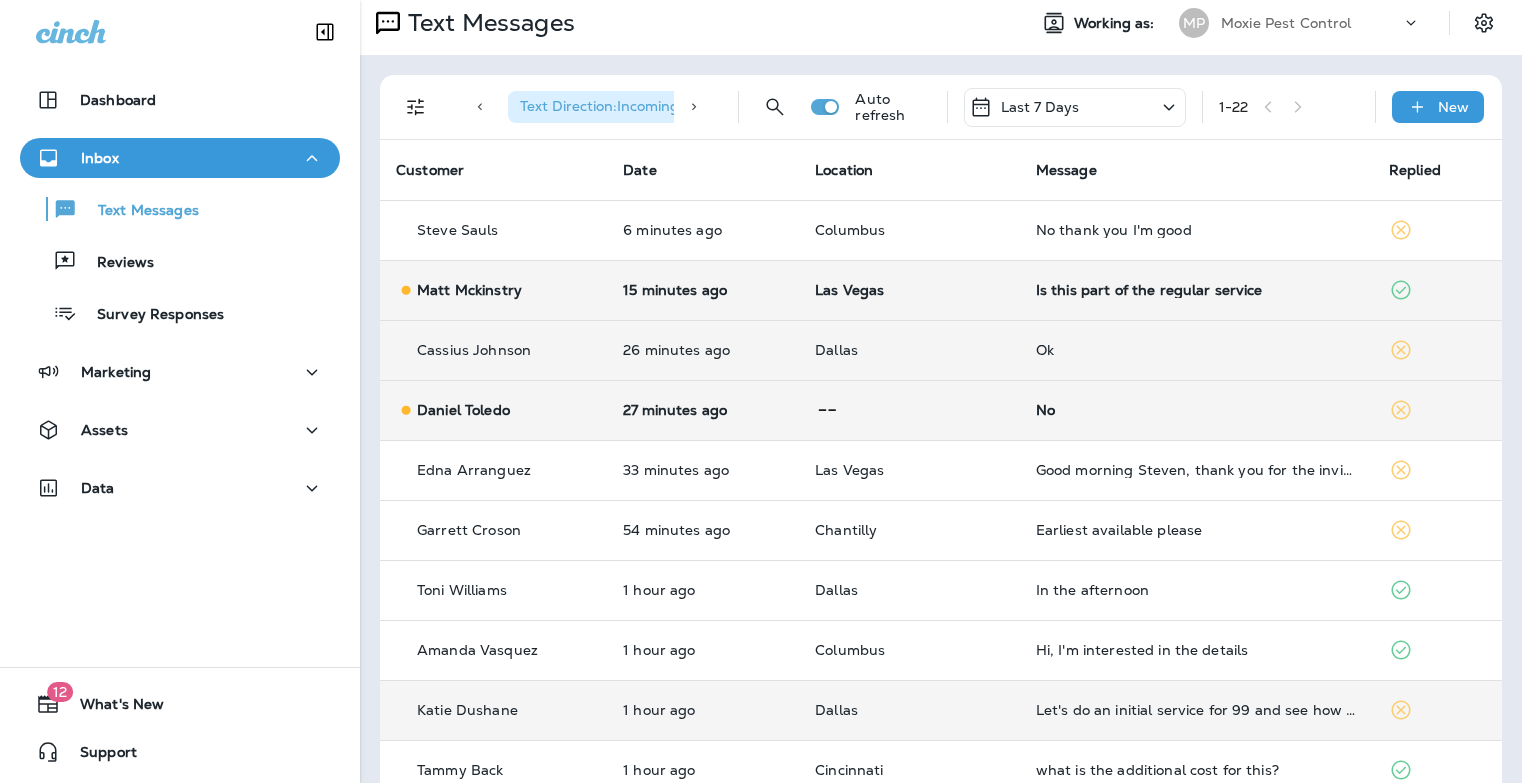 click on "Is this part of the regular service" at bounding box center (1196, 290) 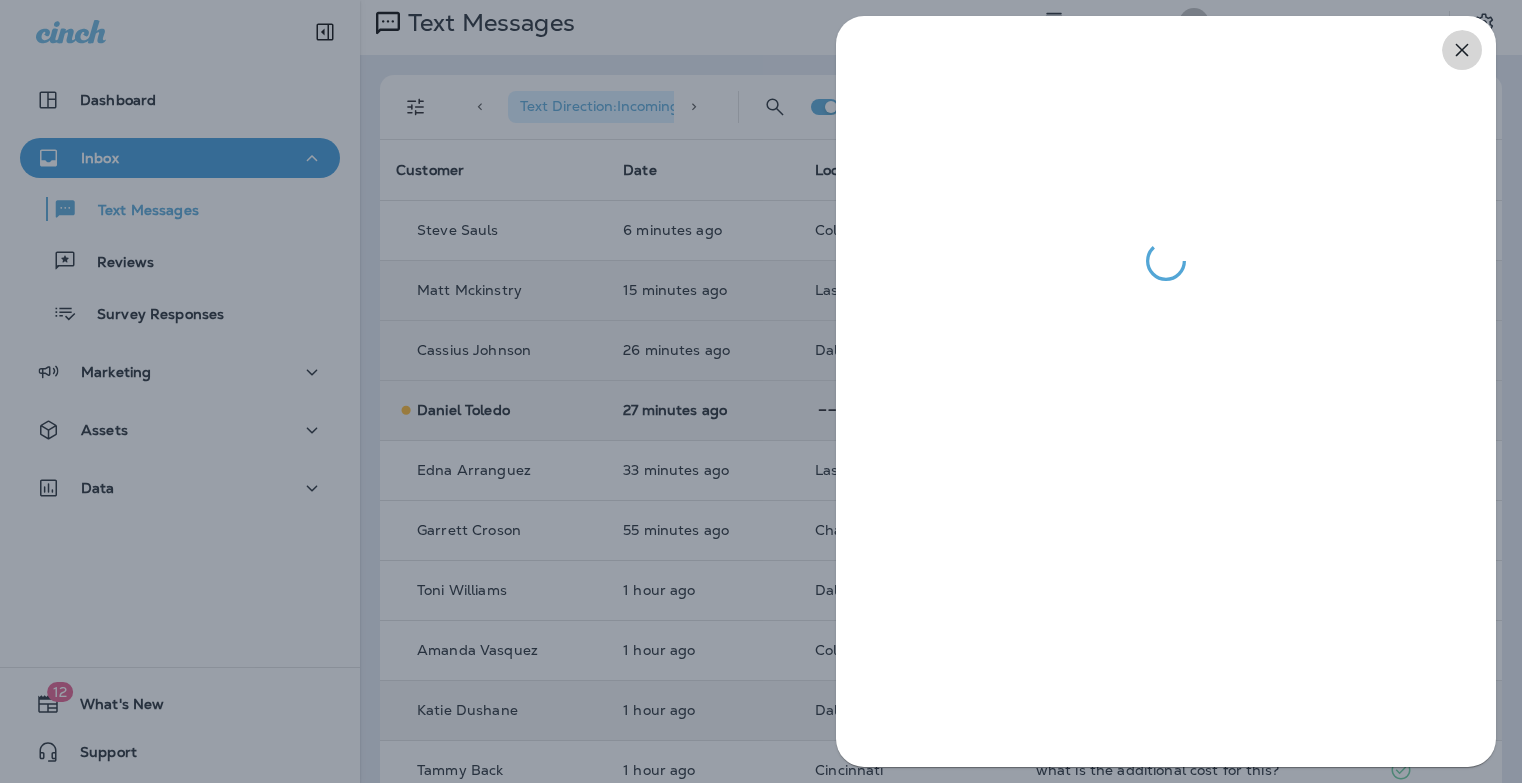 click 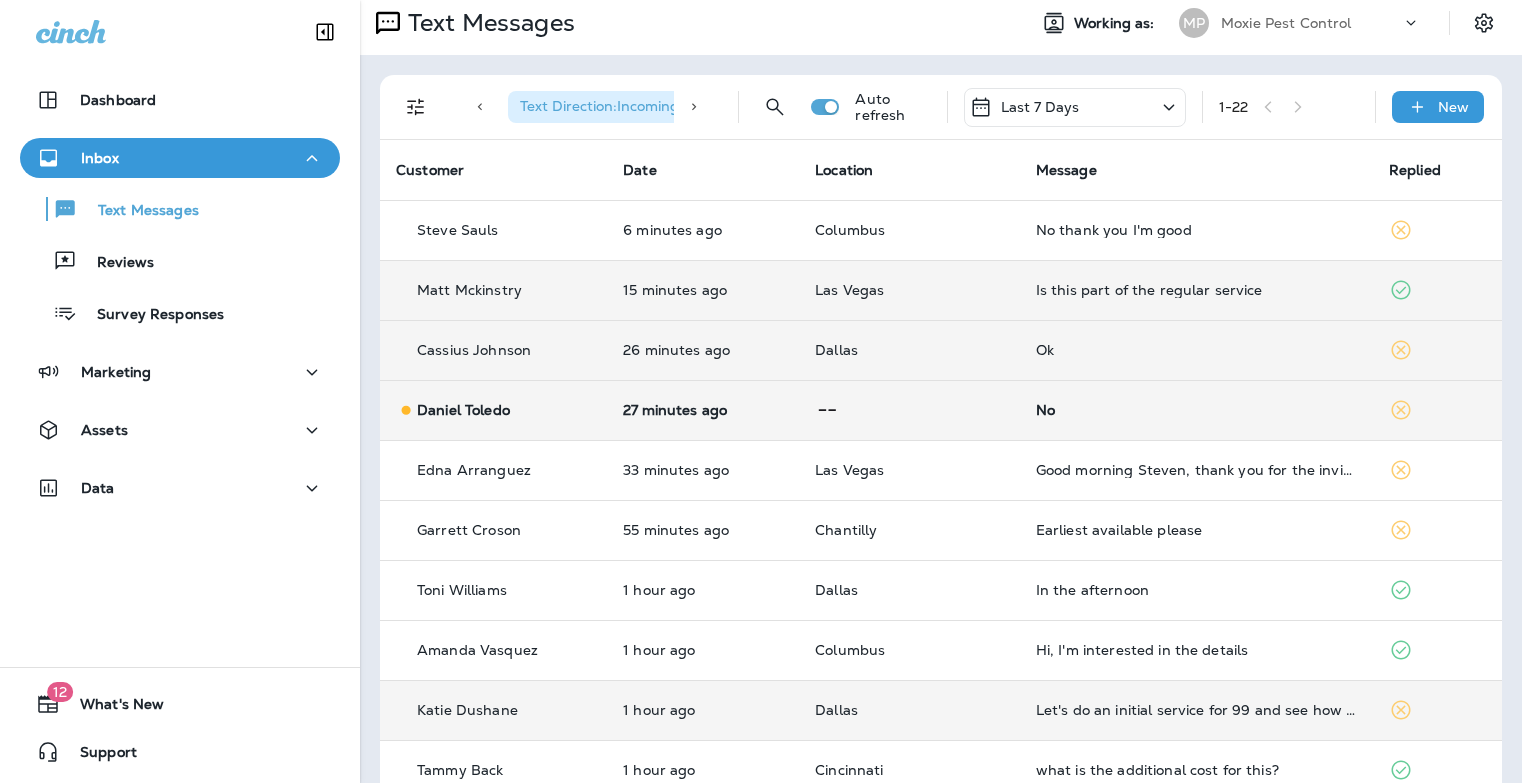 click on "Is this part of the regular service" at bounding box center [1196, 290] 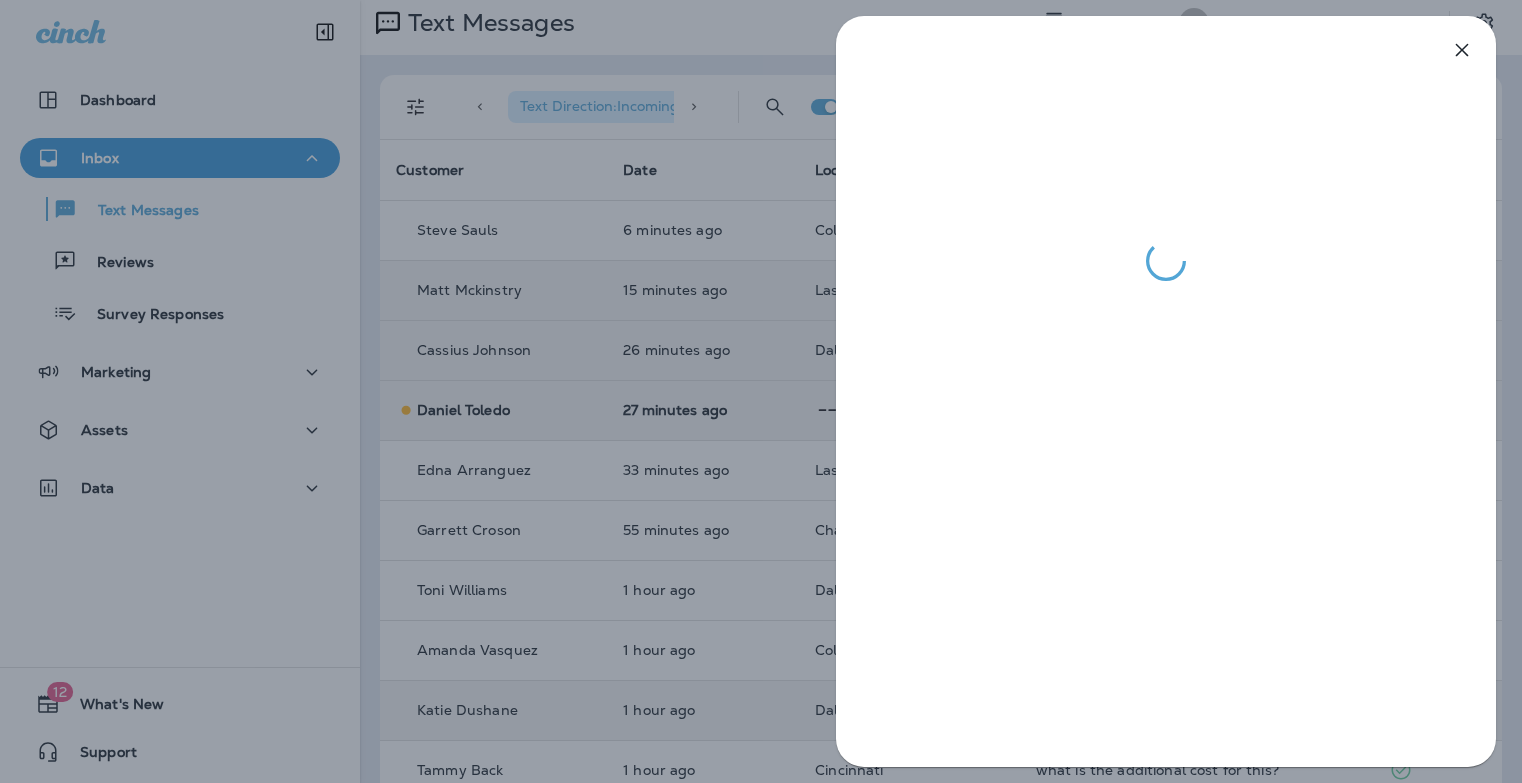 click at bounding box center [761, 391] 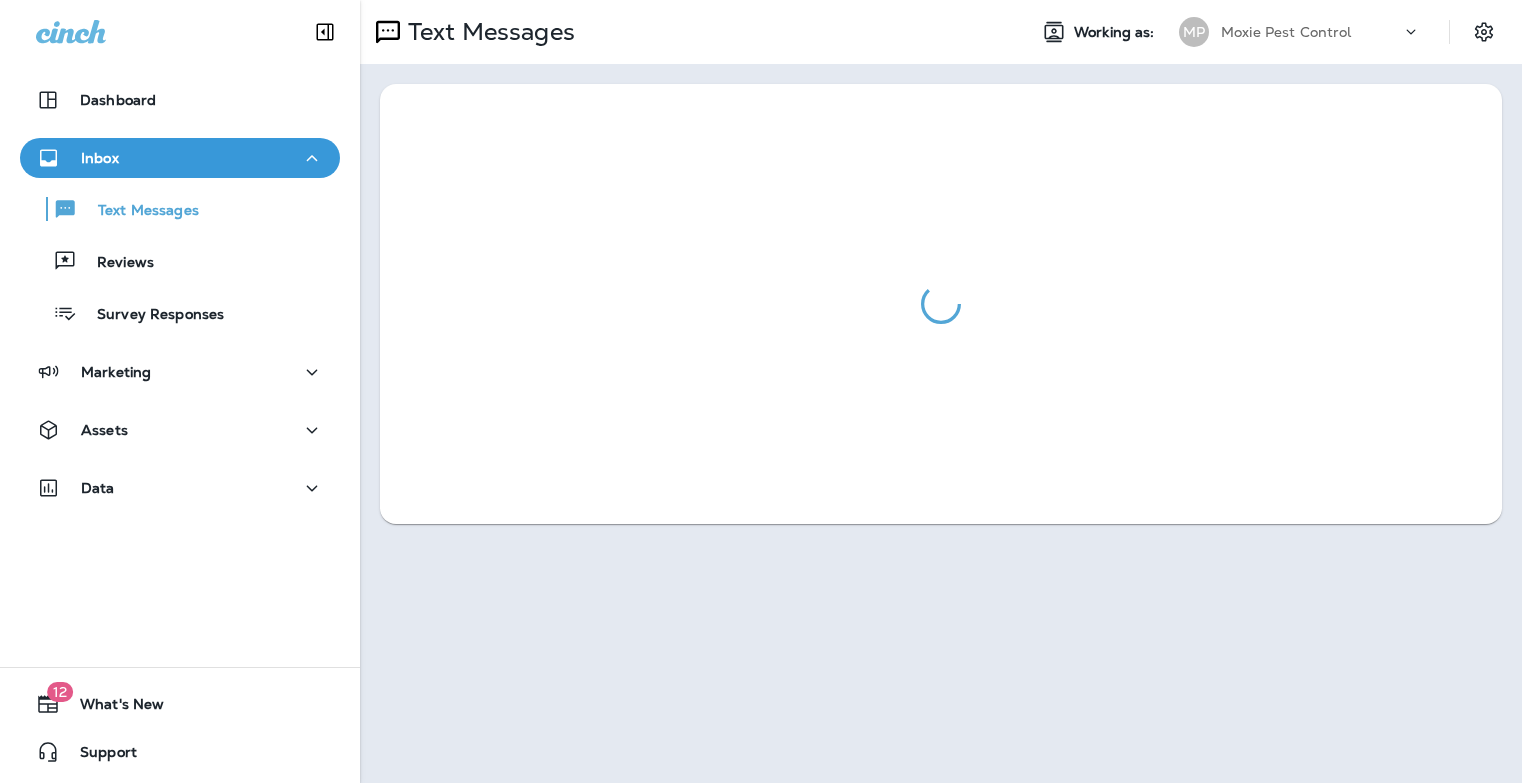 scroll, scrollTop: 0, scrollLeft: 0, axis: both 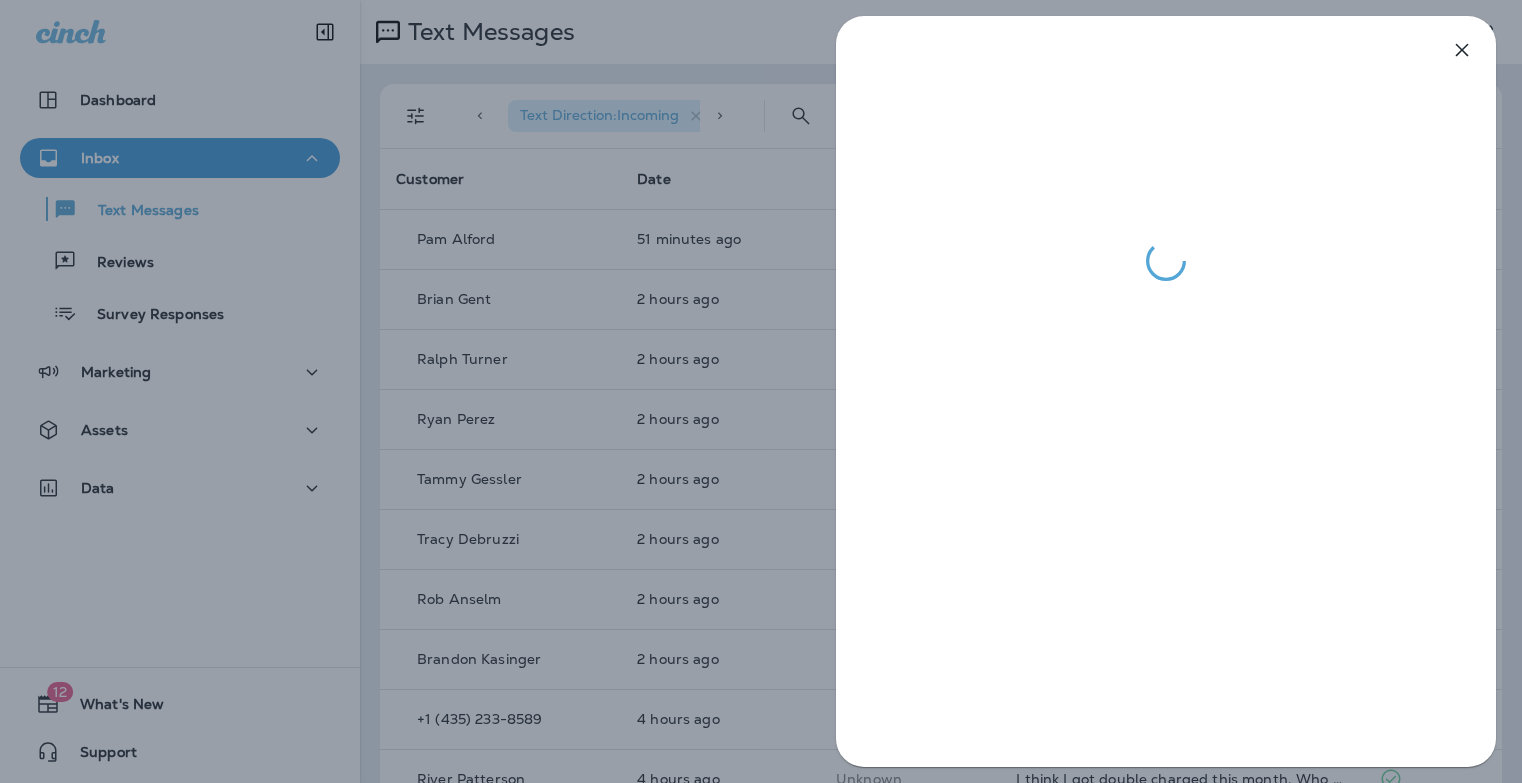 click 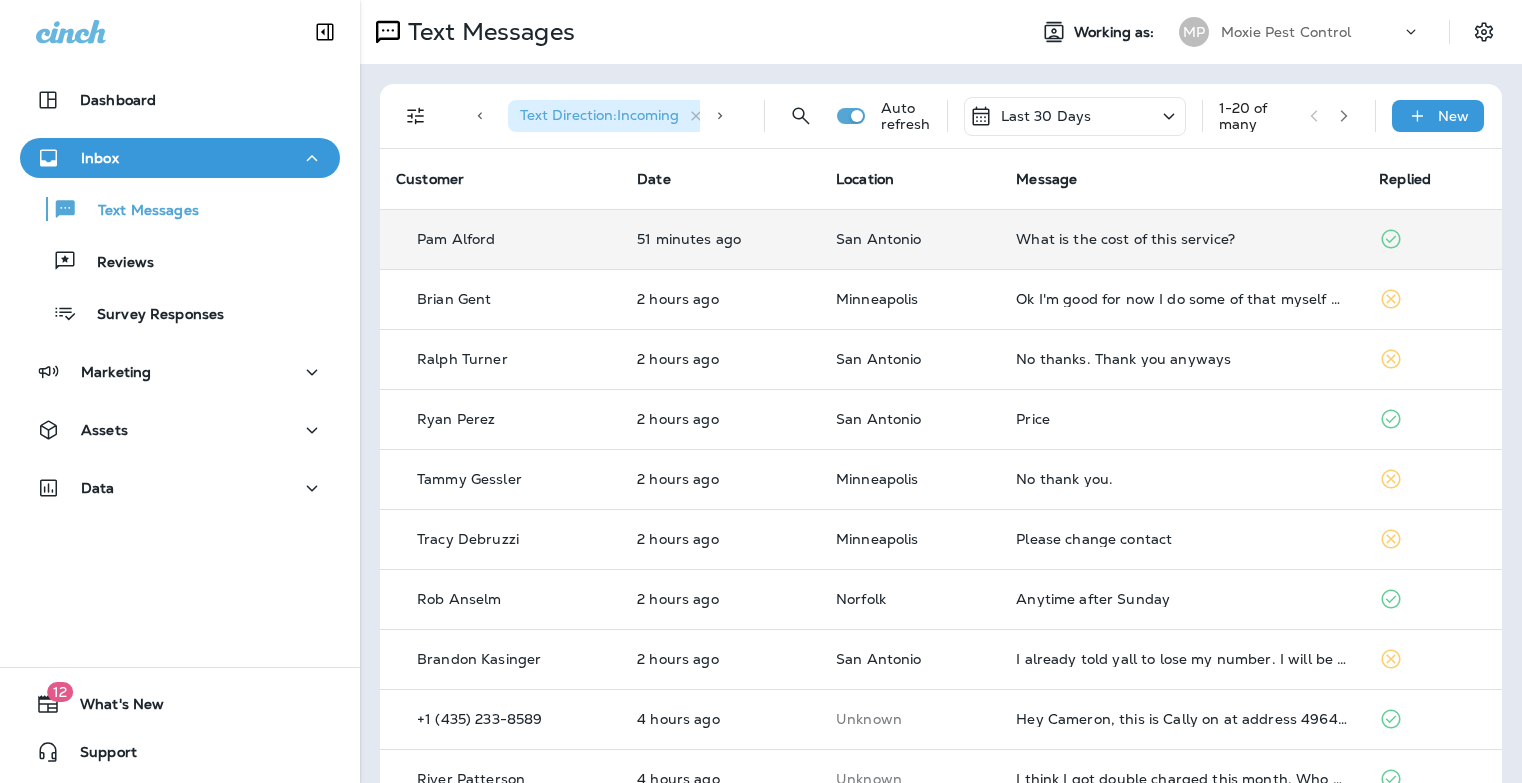 click on "What is the cost of this service?" at bounding box center [1181, 239] 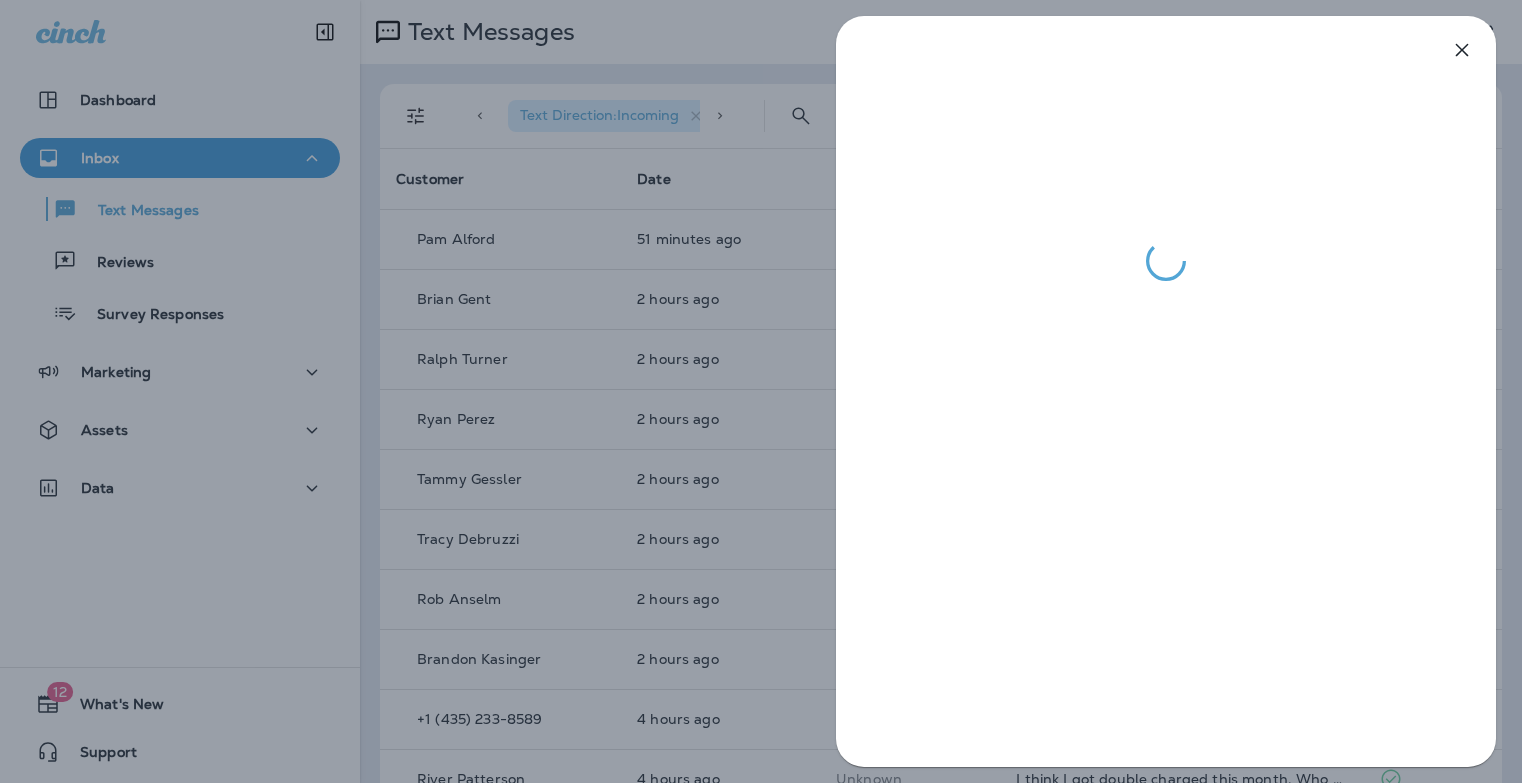 click 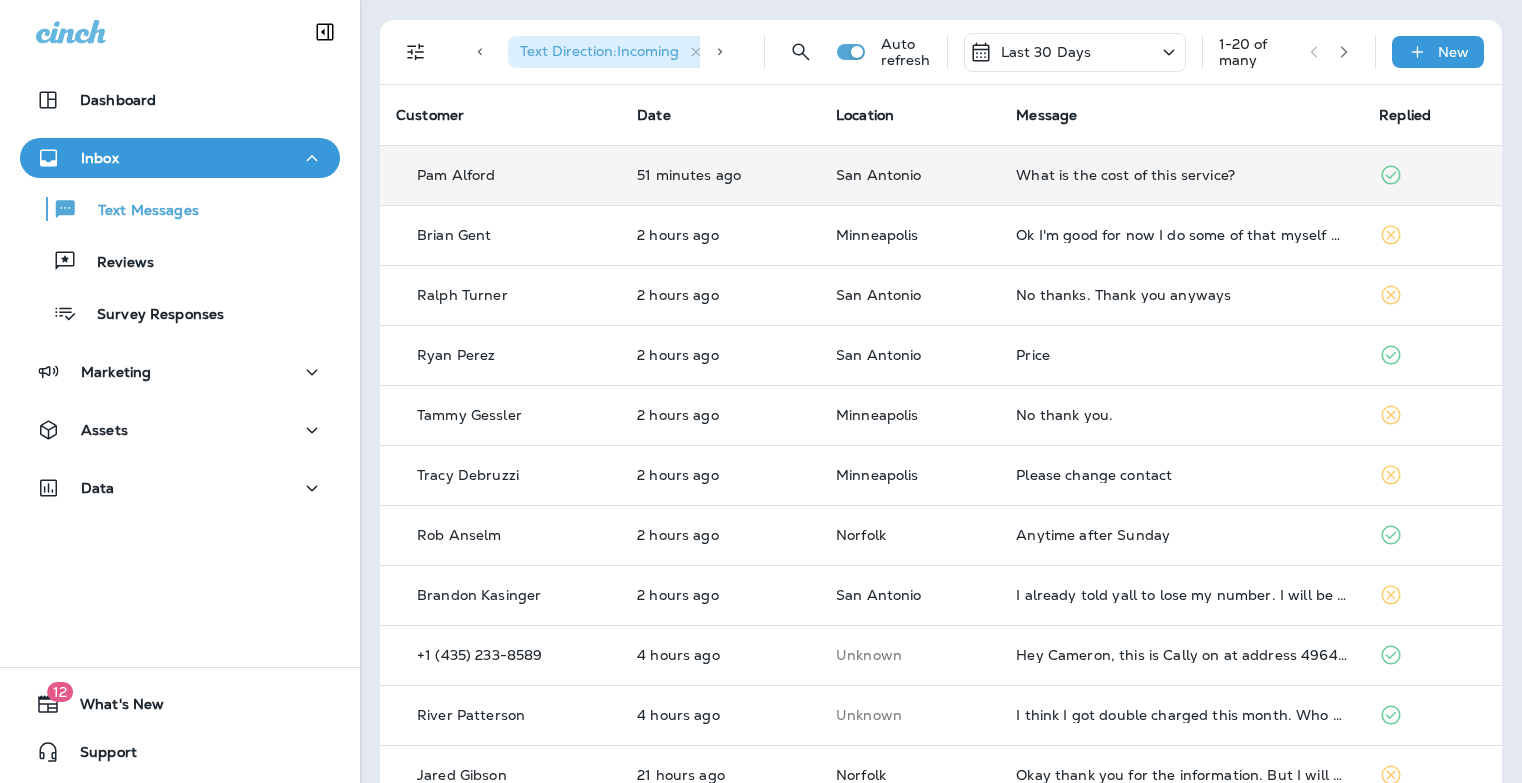 scroll, scrollTop: 0, scrollLeft: 0, axis: both 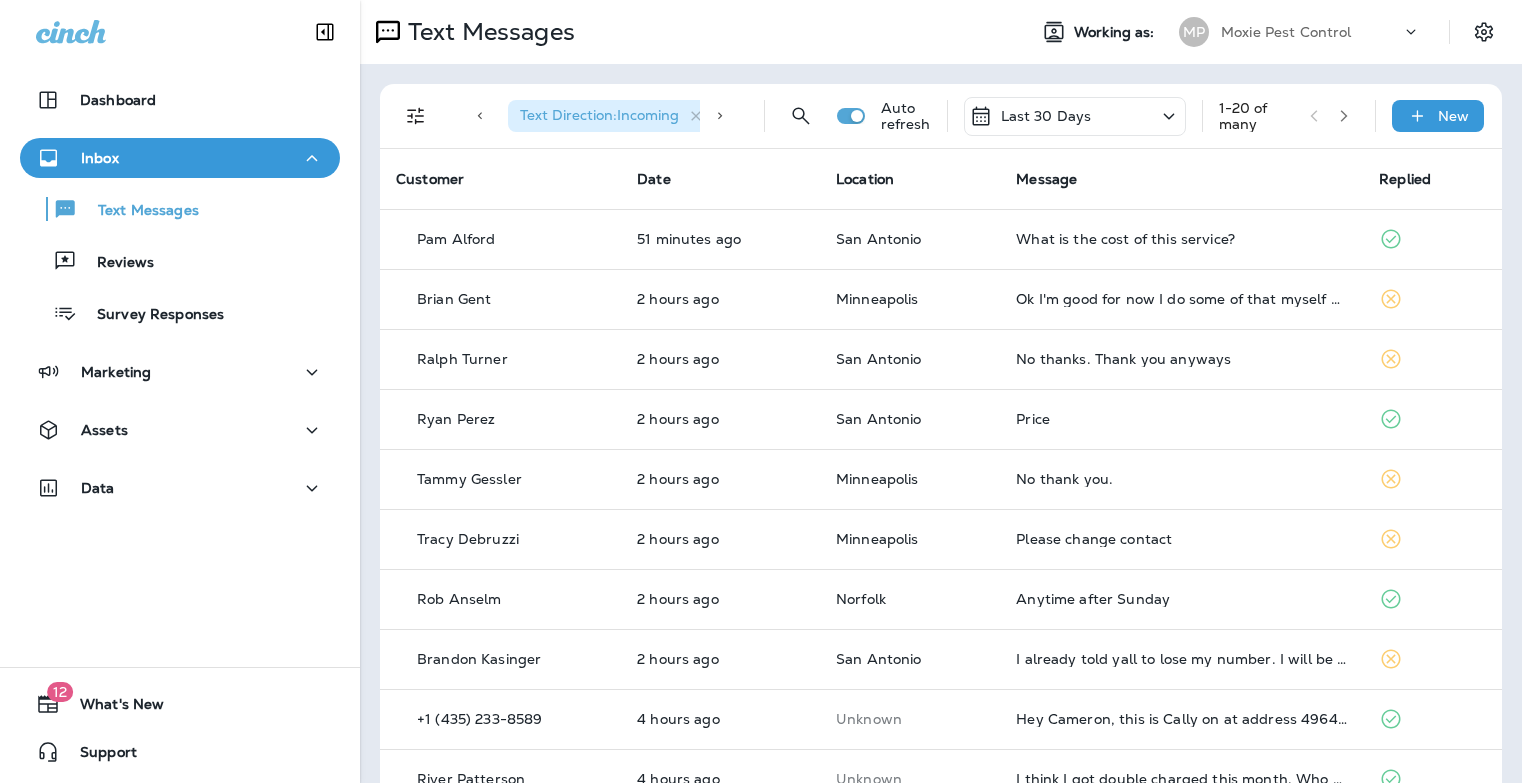 click 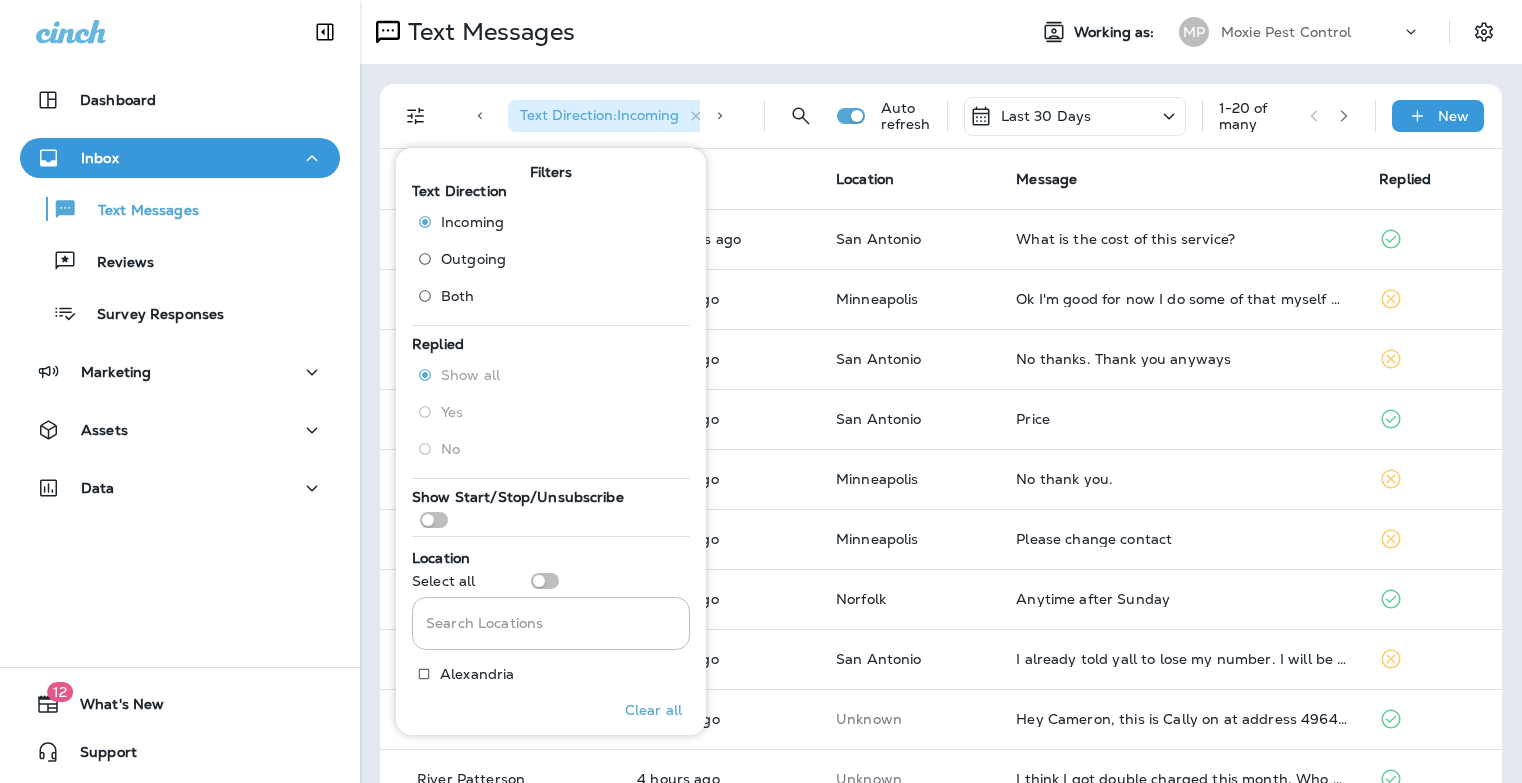 scroll, scrollTop: 32, scrollLeft: 0, axis: vertical 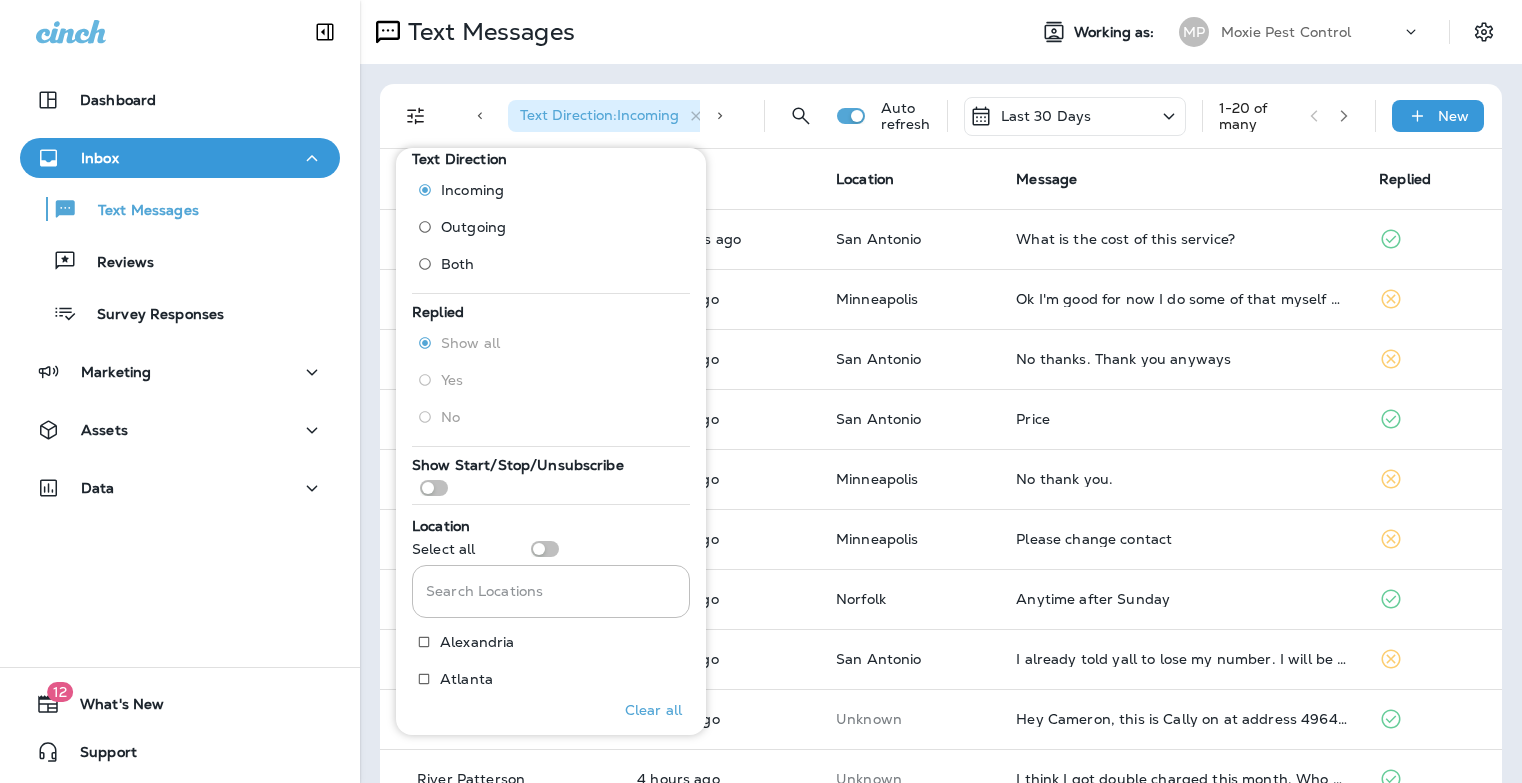 click on "Search Locations Search Locations" at bounding box center (551, 591) 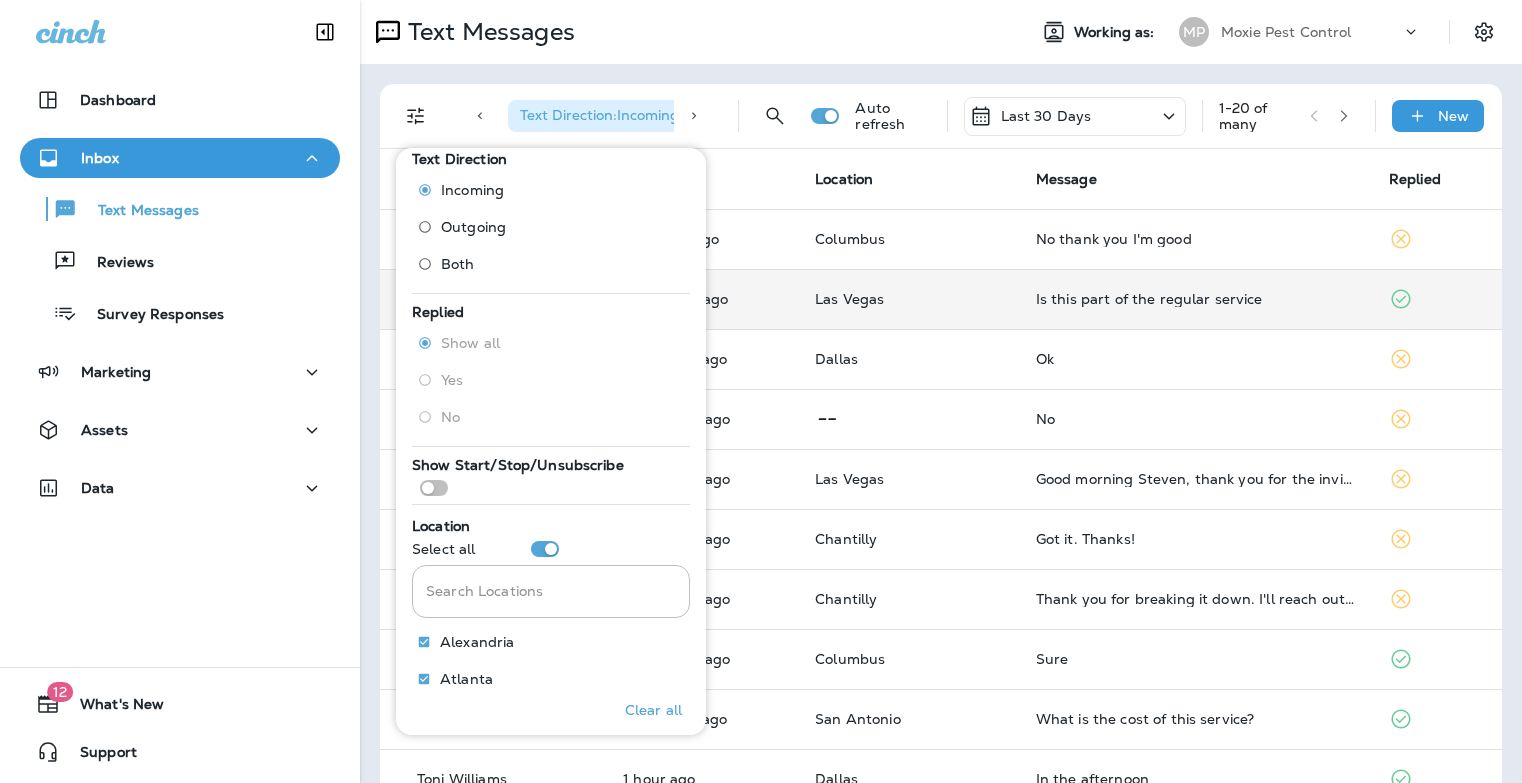 click on "Is this part of the regular service" at bounding box center [1196, 299] 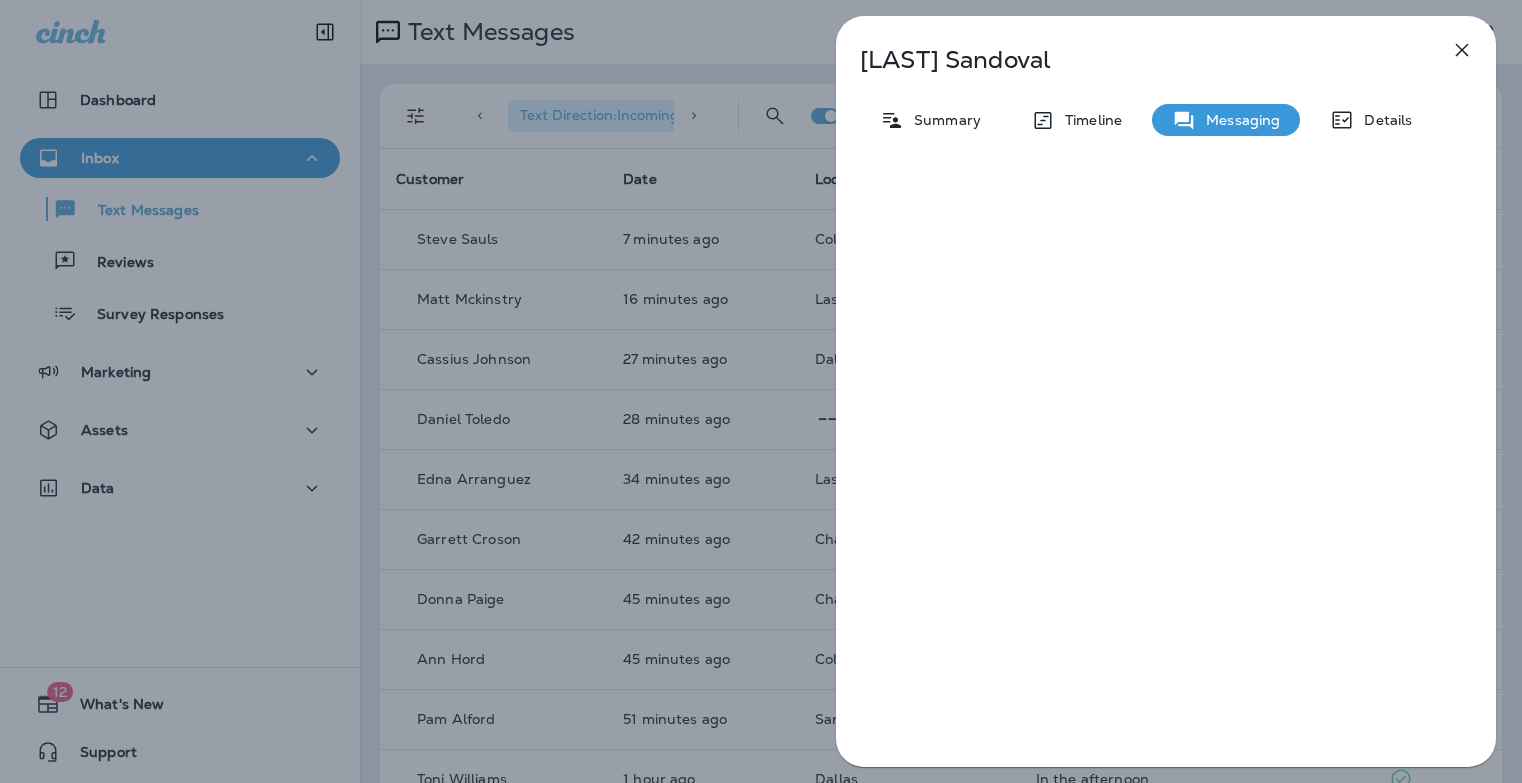 click 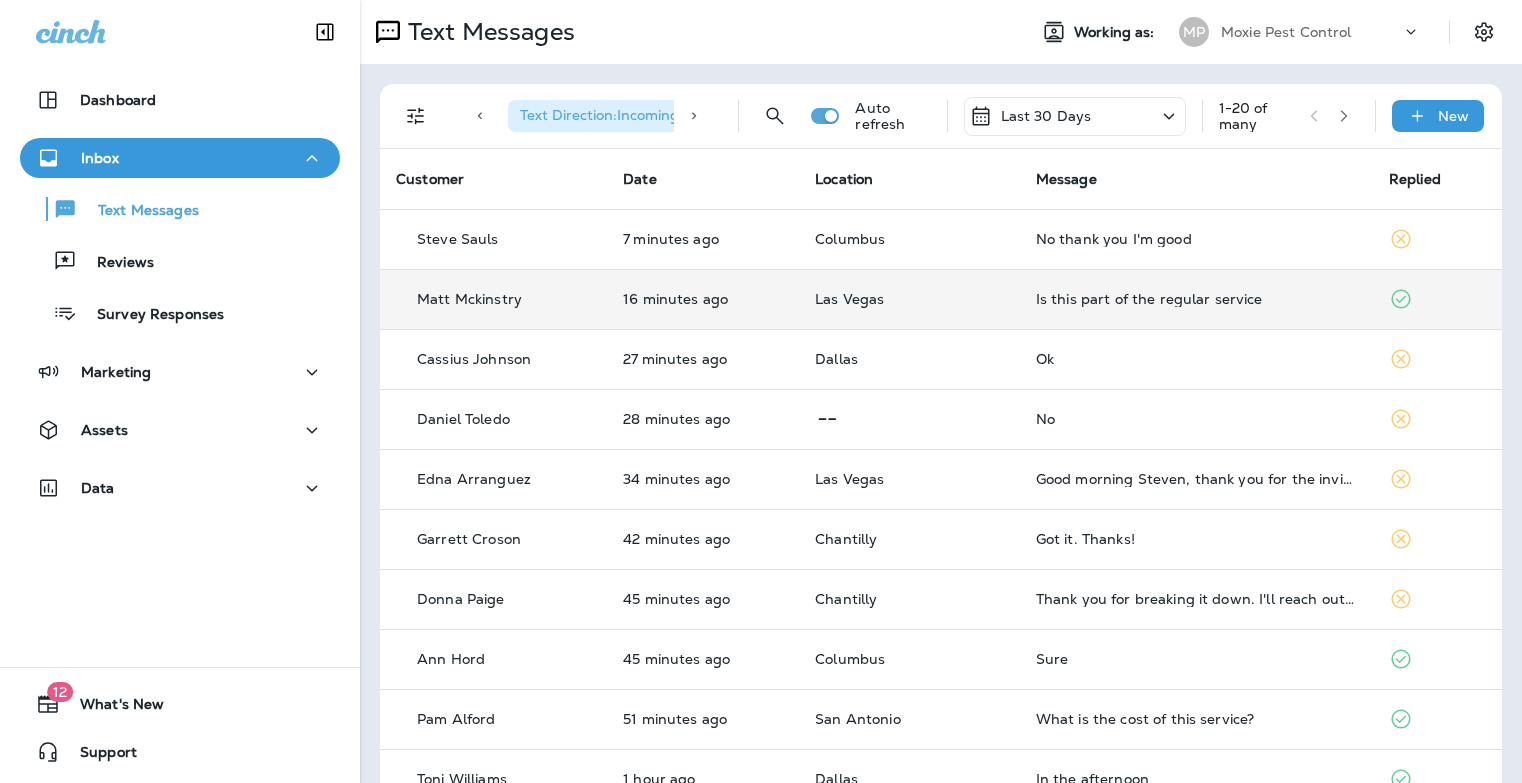 click on "Is this part of the regular service" at bounding box center [1196, 299] 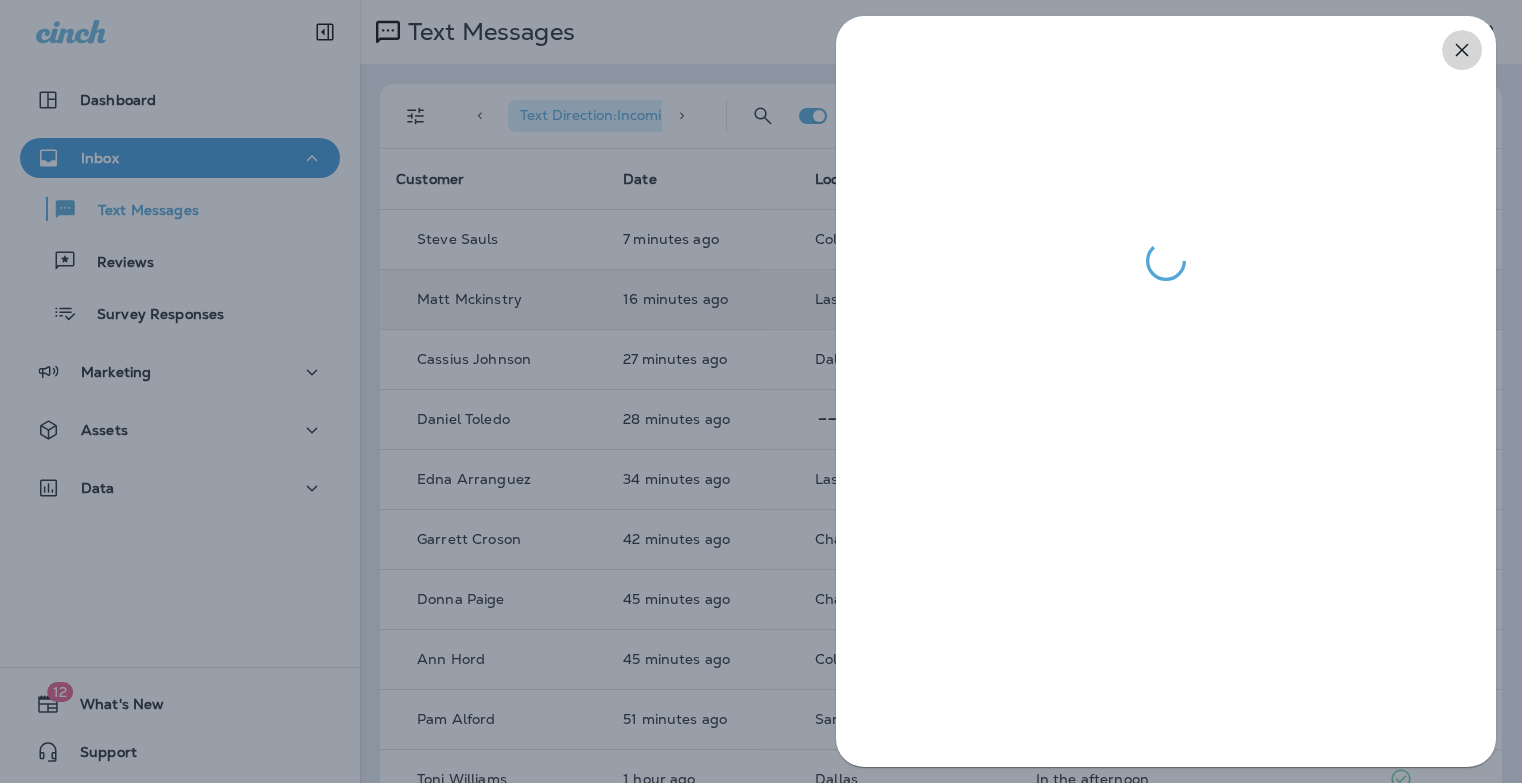 click 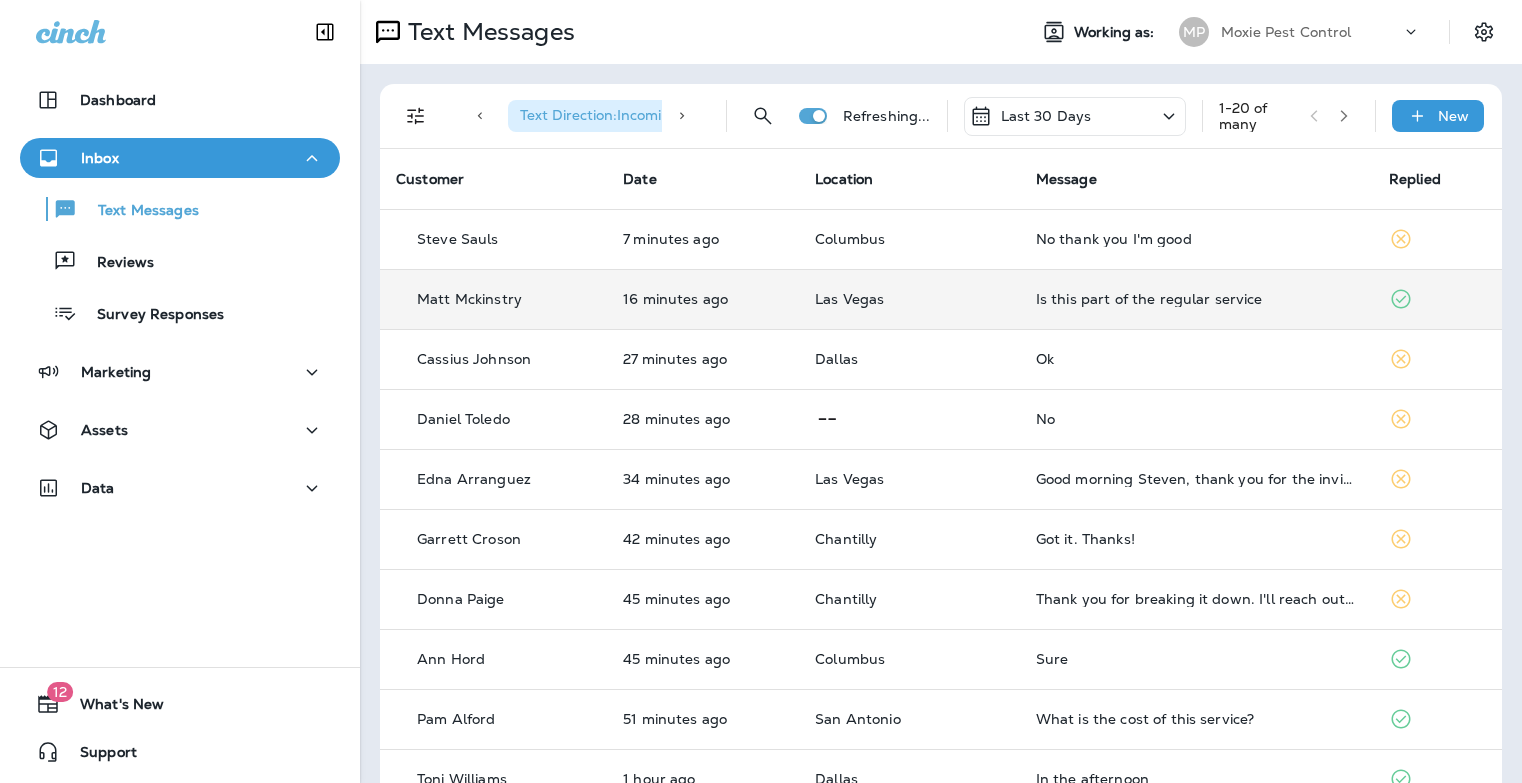 click at bounding box center [761, 391] 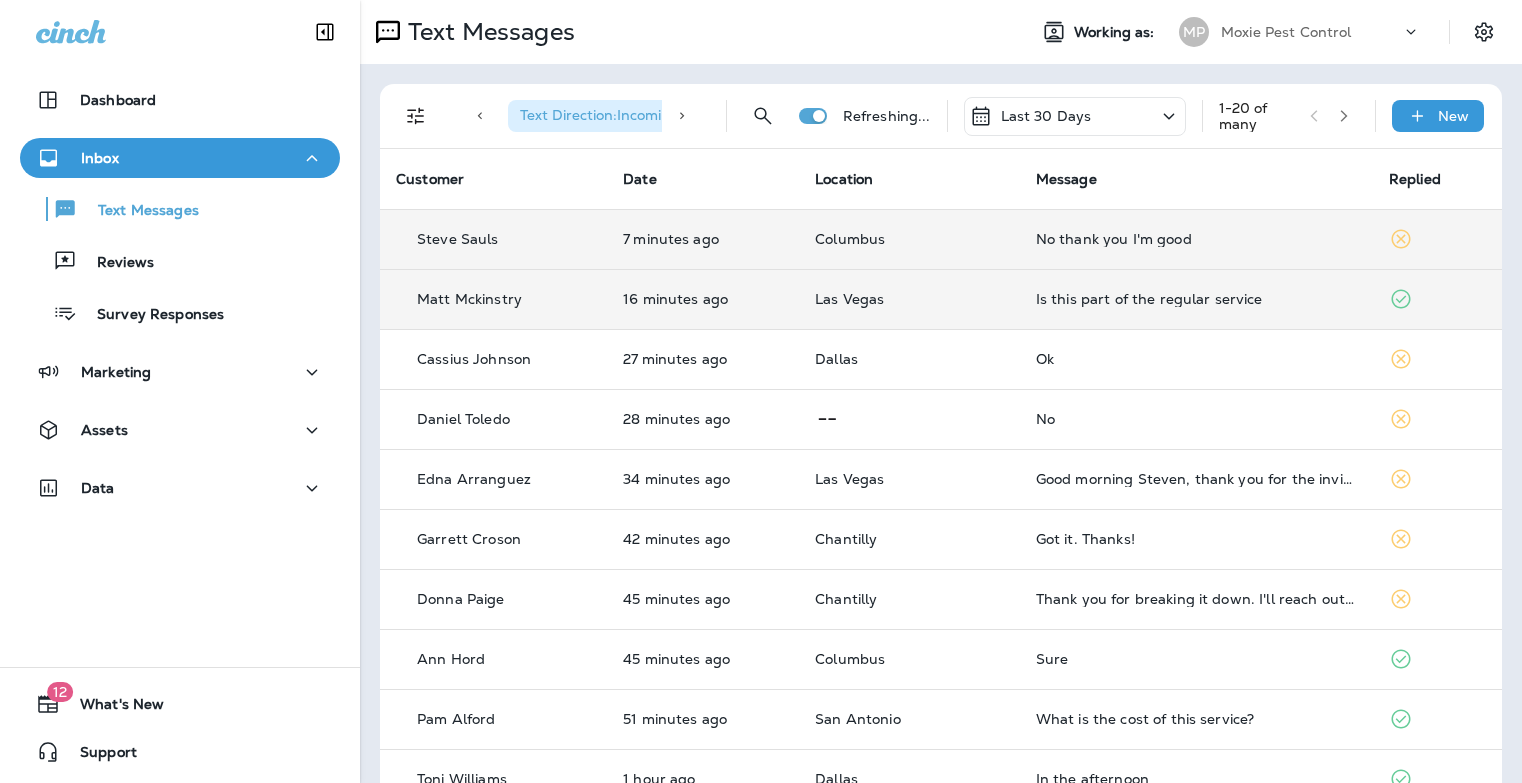 click on "No thank you I'm good" at bounding box center [1196, 239] 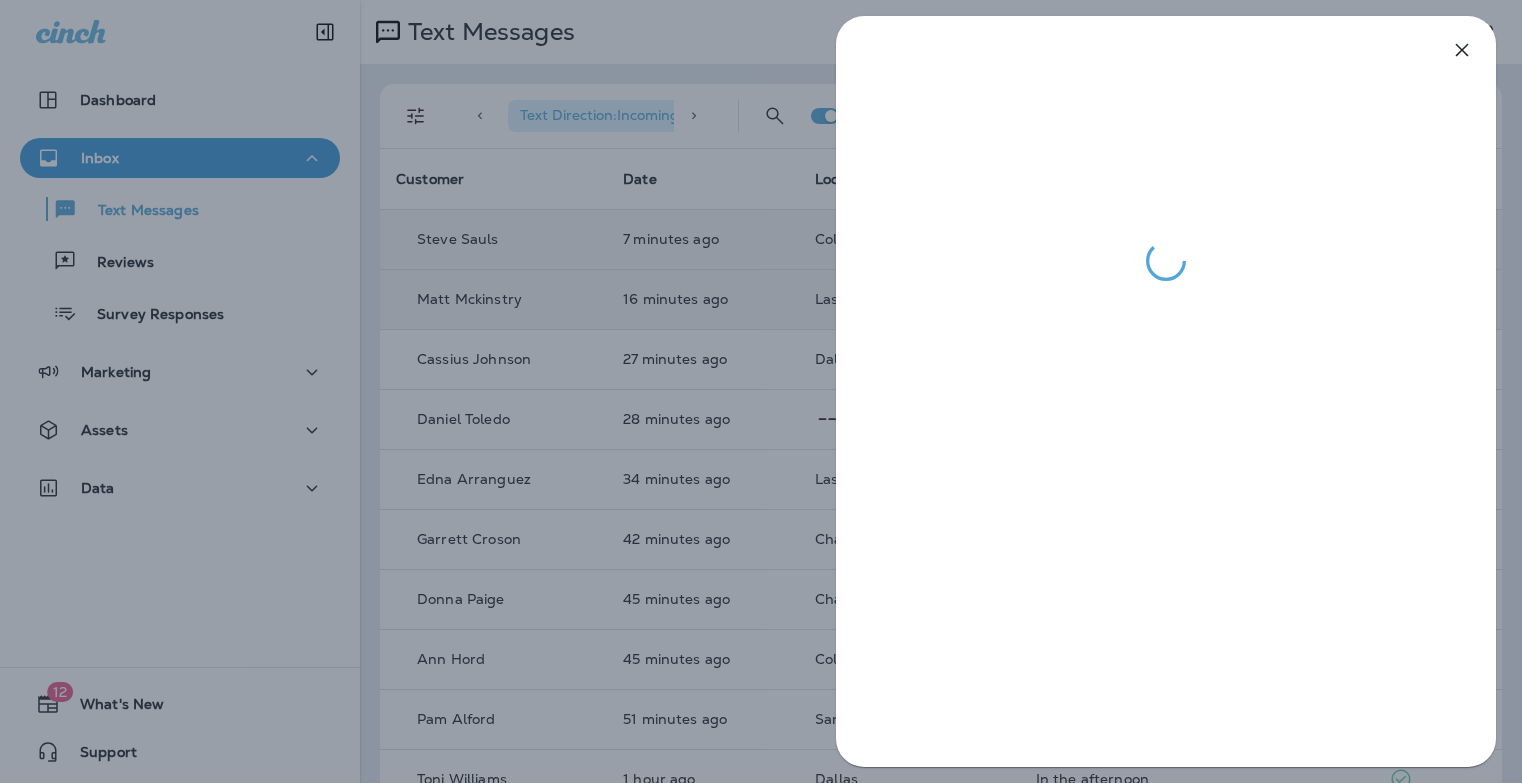 click 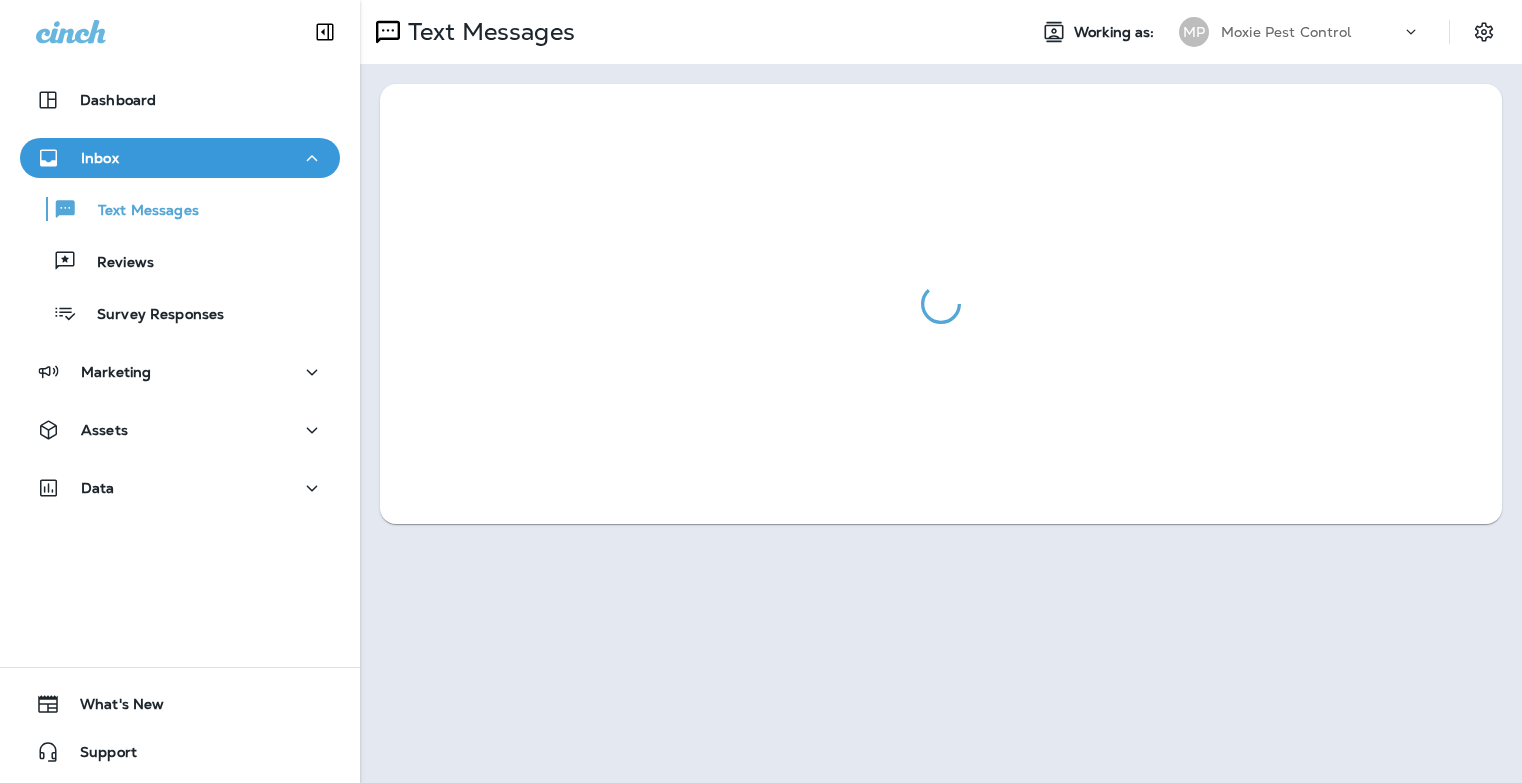 scroll, scrollTop: 0, scrollLeft: 0, axis: both 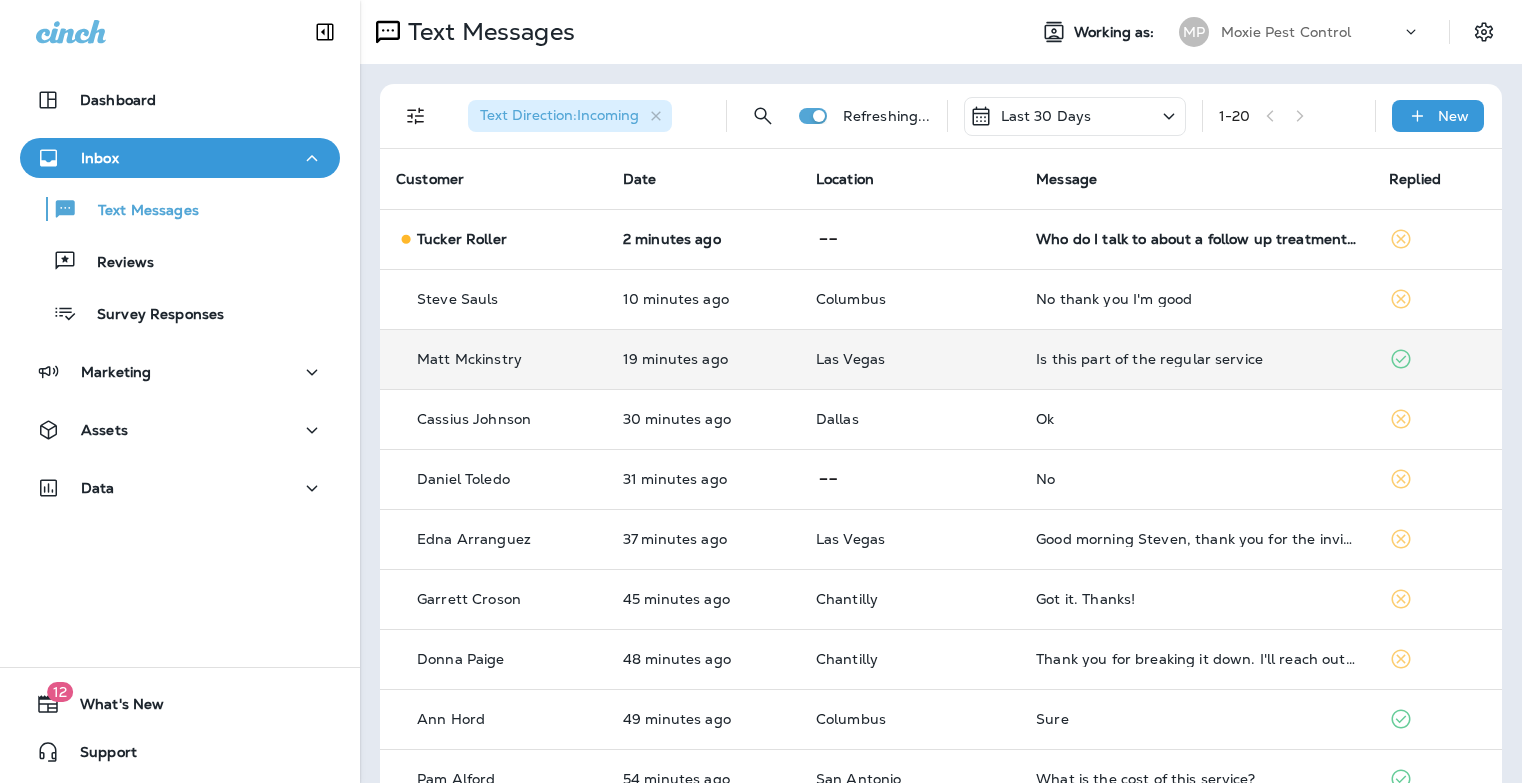 click on "Is this part of the regular service" at bounding box center [1196, 359] 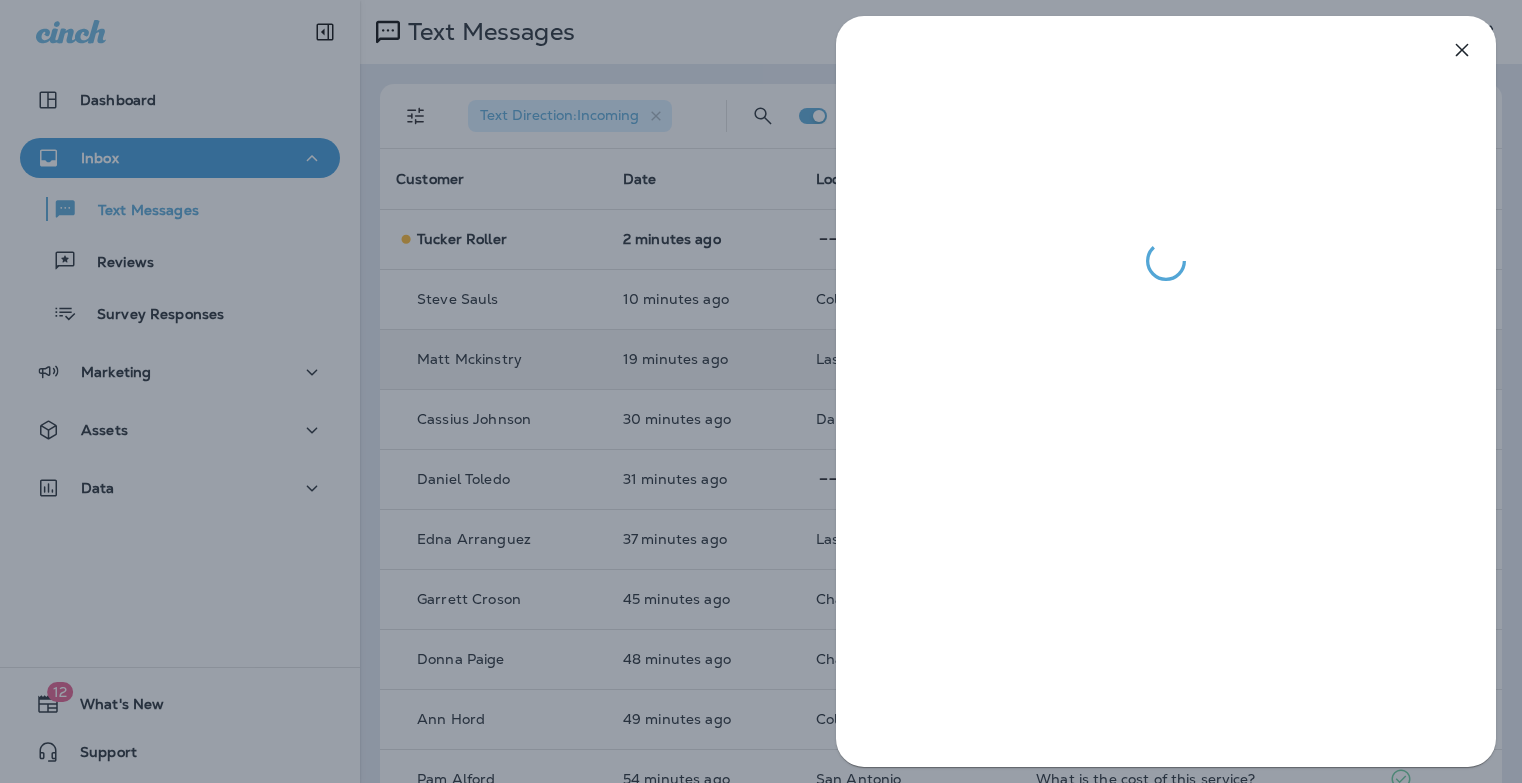 click 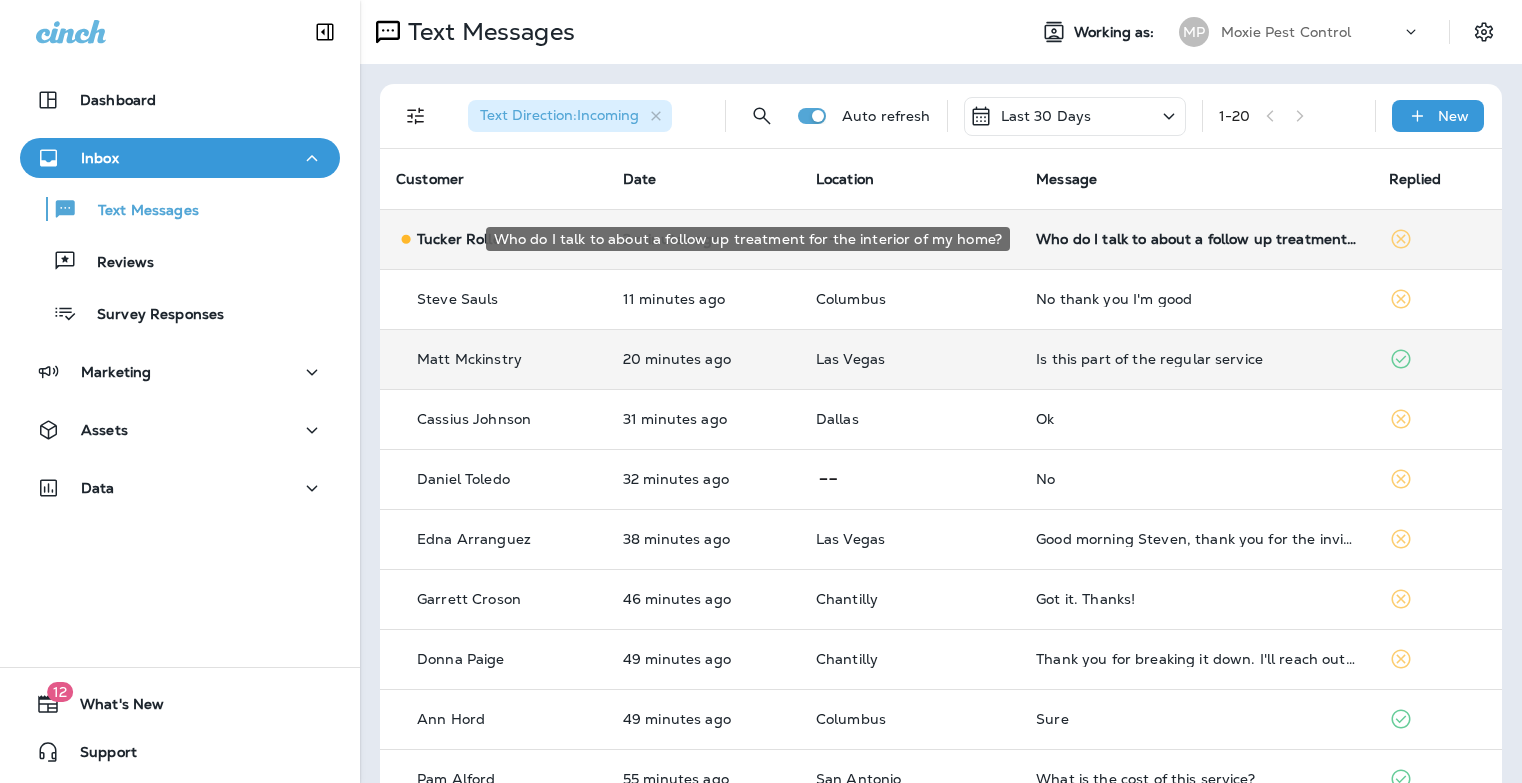 click on "Who do I talk to about a follow up treatment for the interior of my home?" at bounding box center [1196, 239] 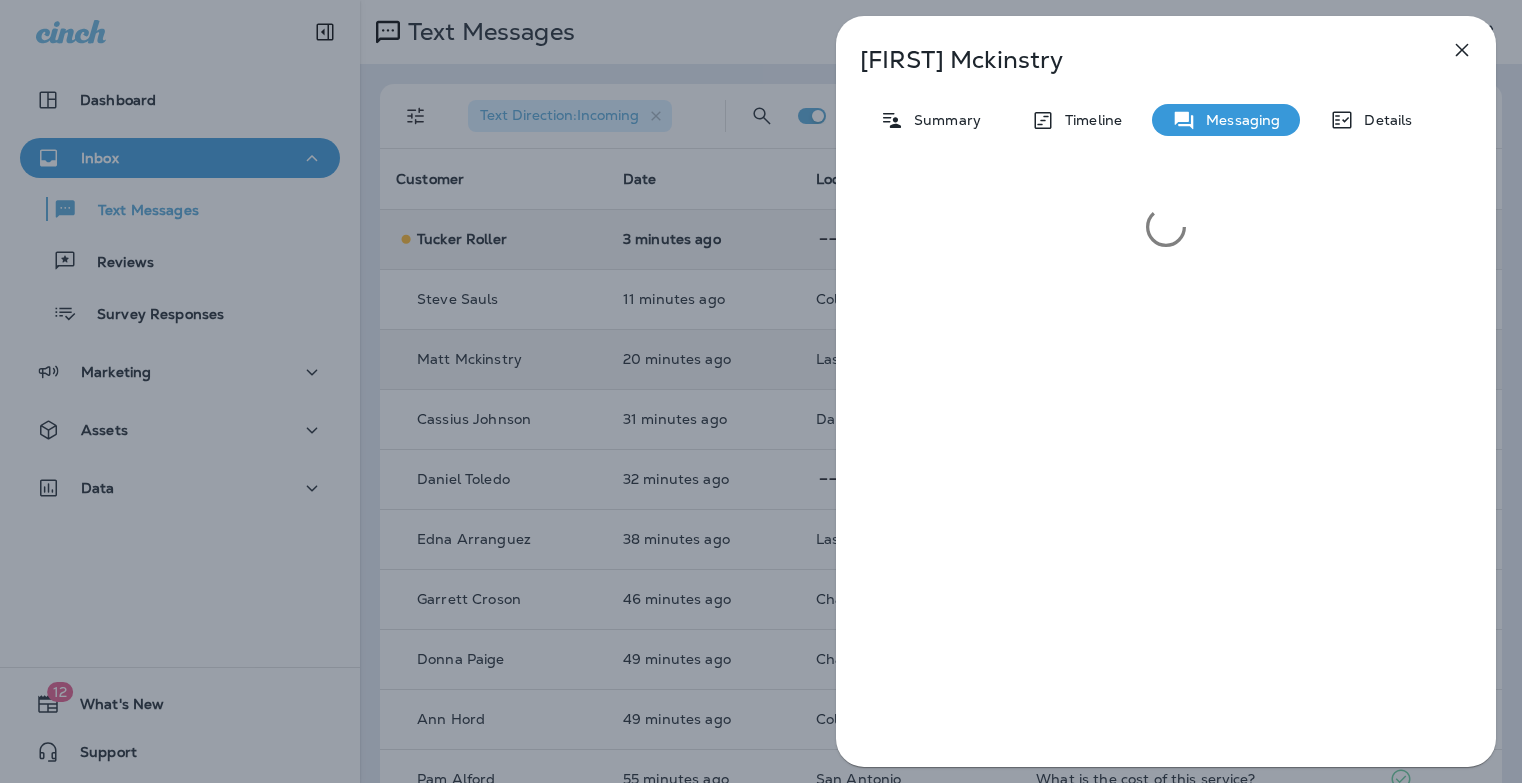 click 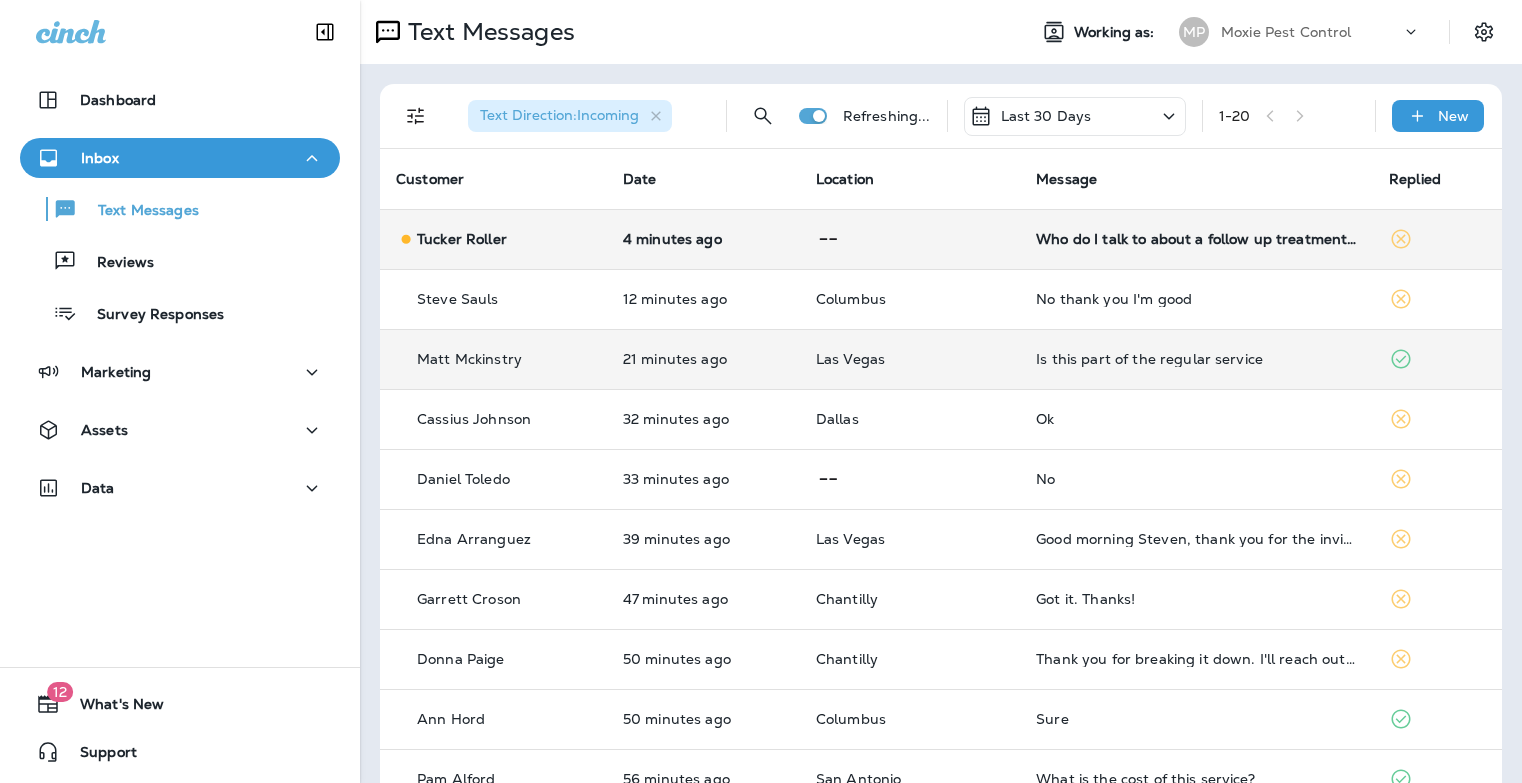 click on "Who do I talk to about a follow up treatment for the interior of my home?" at bounding box center [1196, 239] 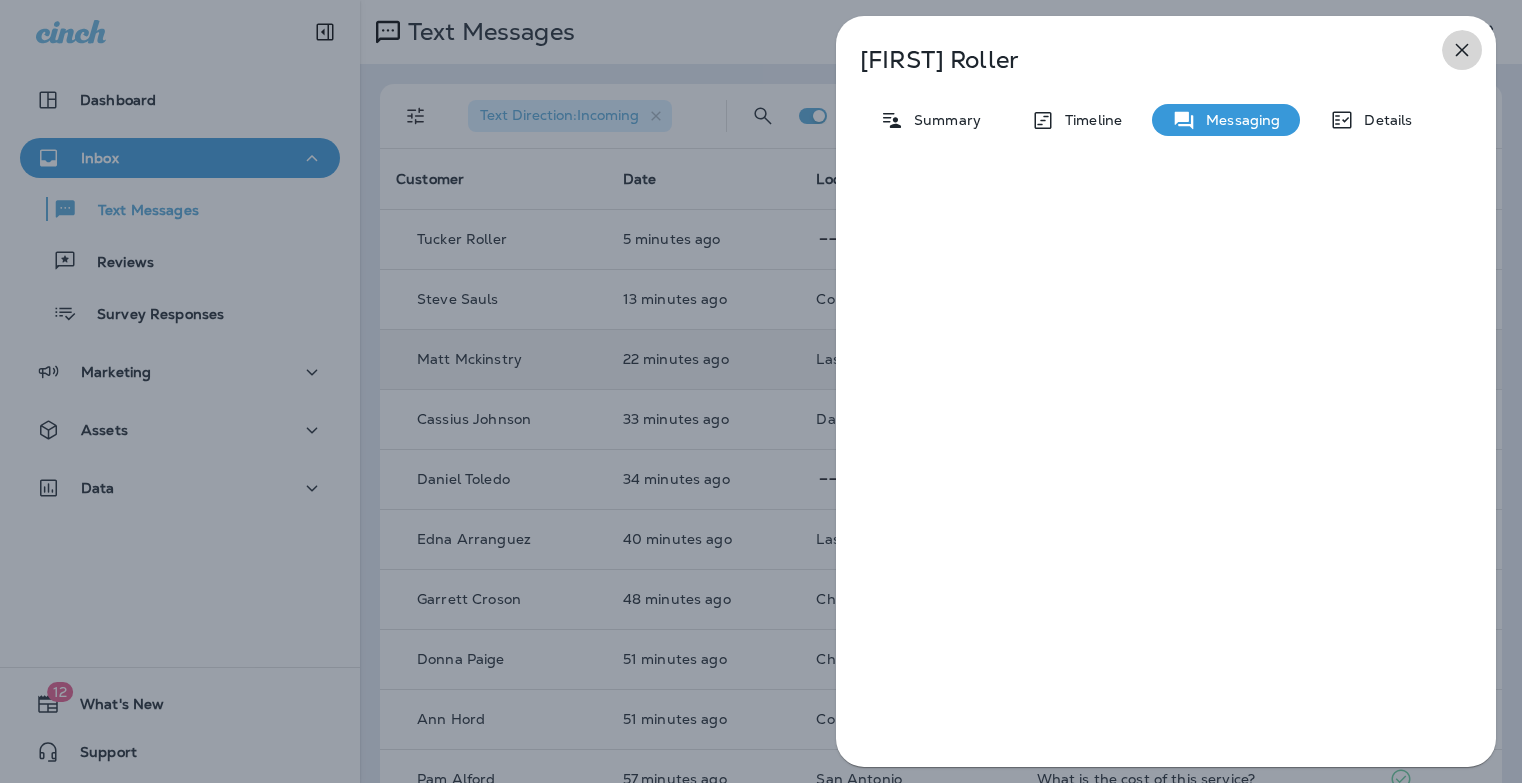click 